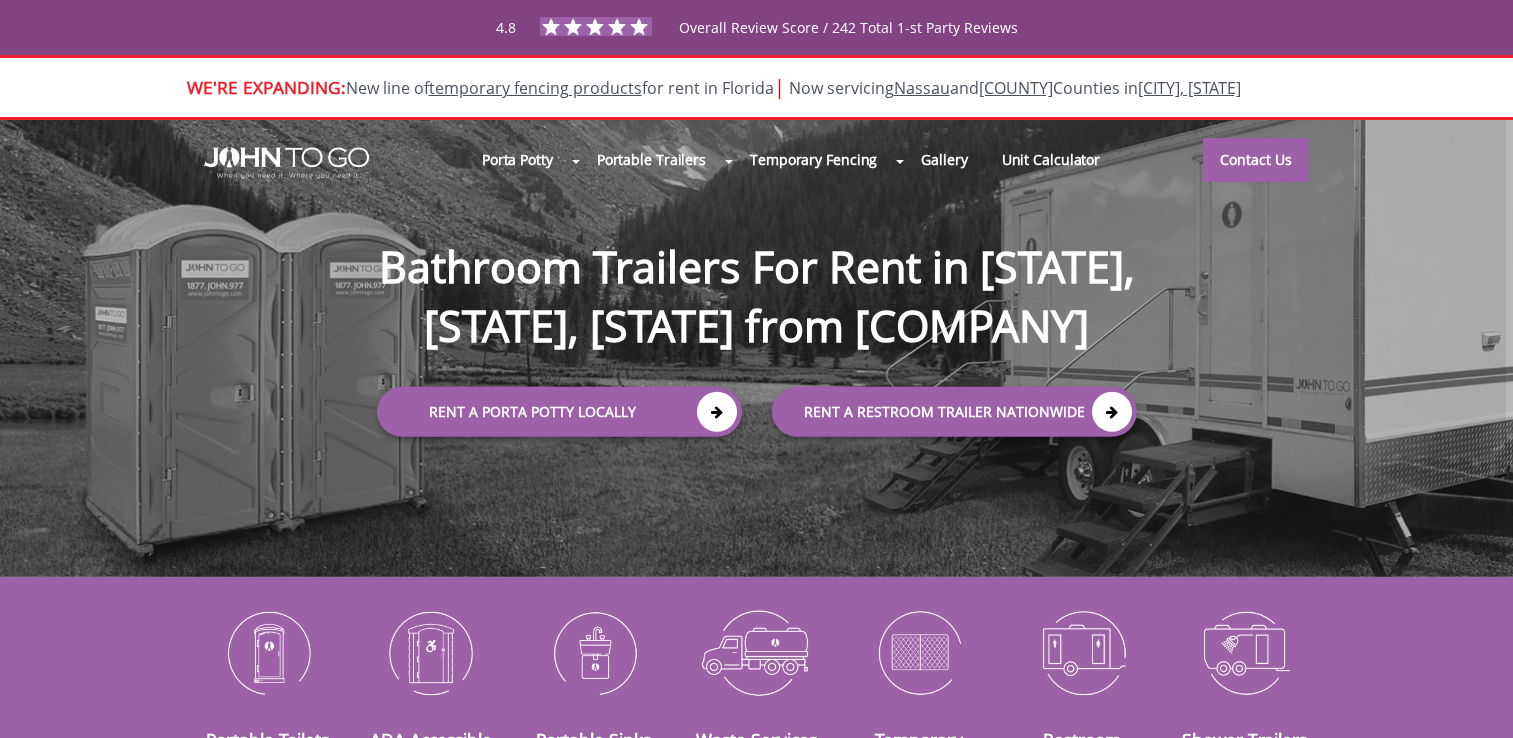scroll, scrollTop: 0, scrollLeft: 0, axis: both 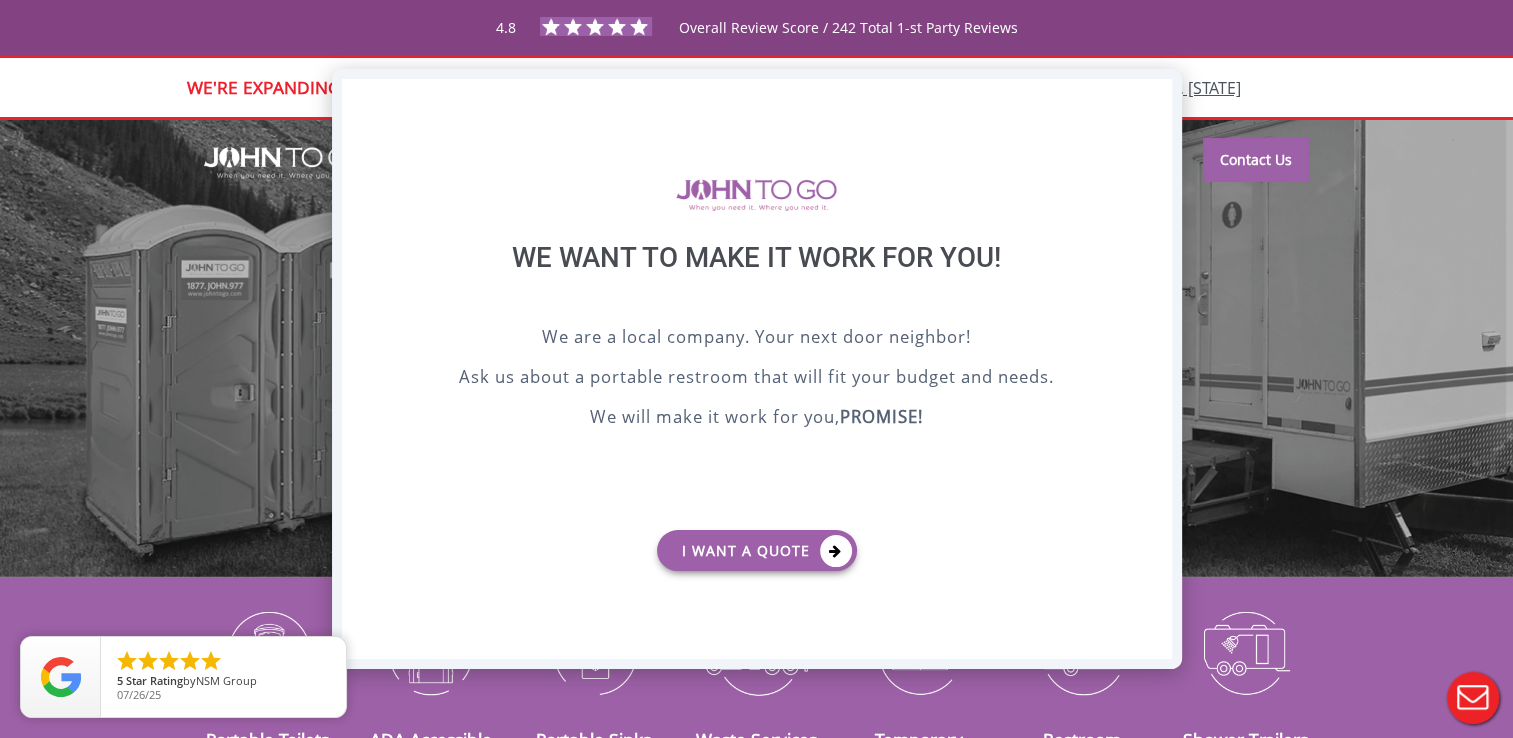 click on "X" at bounding box center [1155, 96] 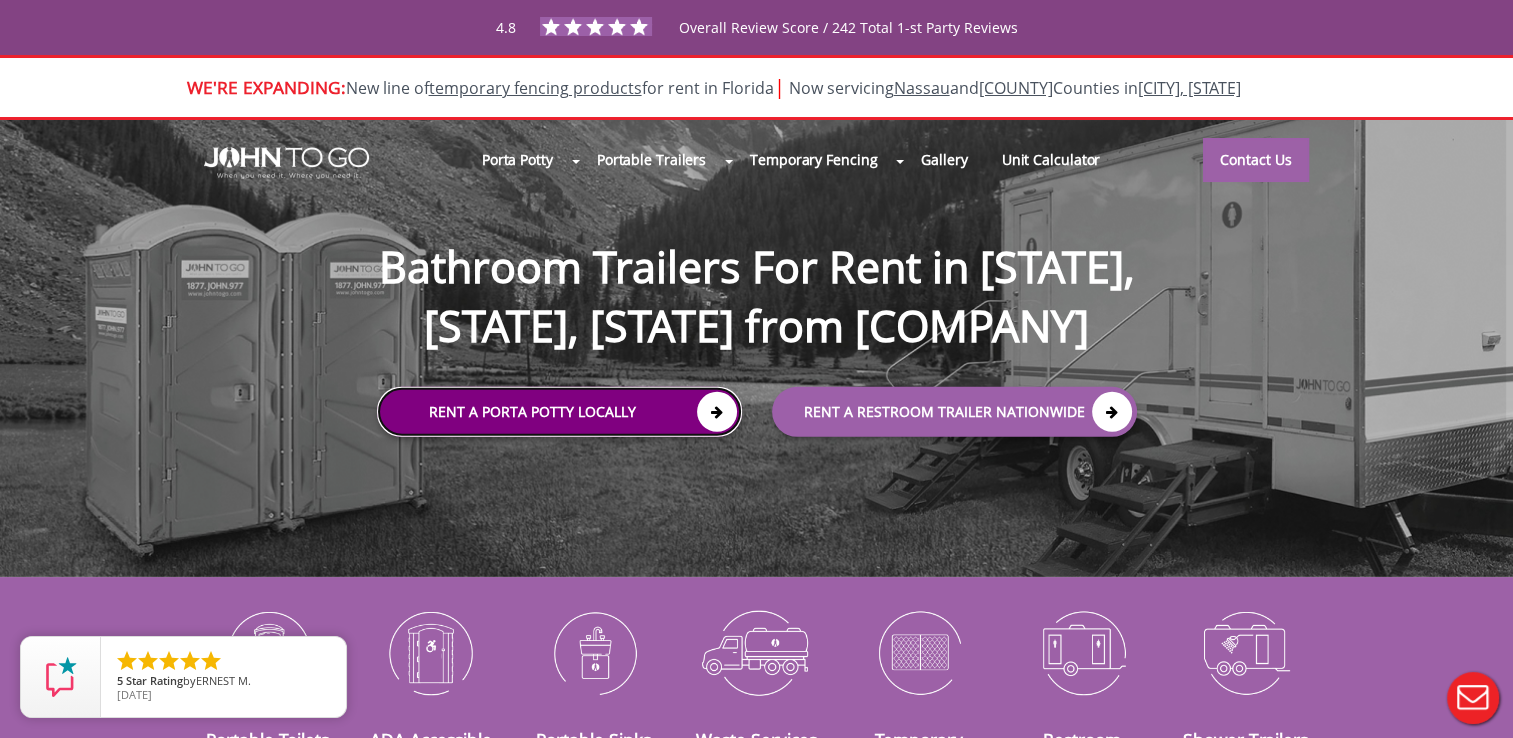 click at bounding box center [717, 412] 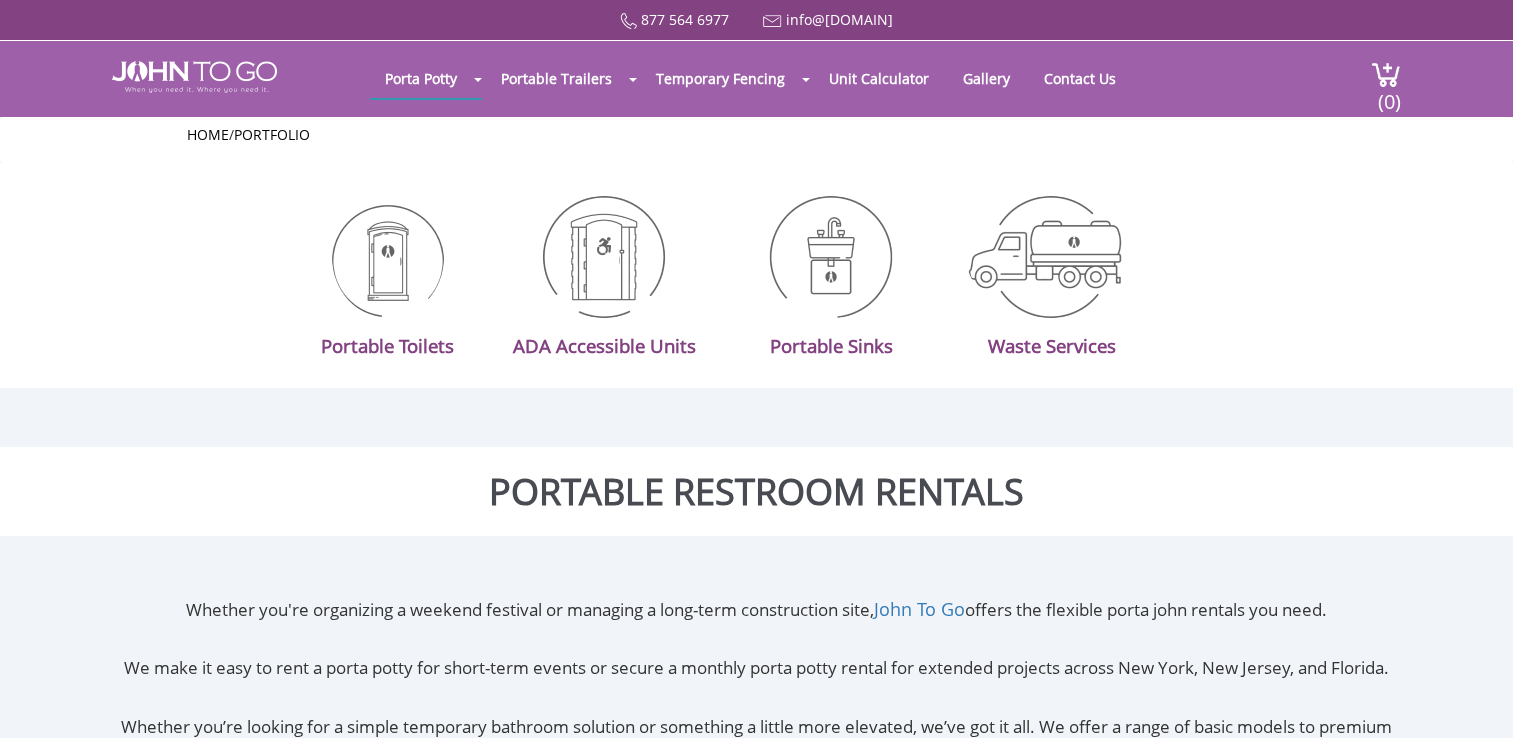 scroll, scrollTop: 0, scrollLeft: 0, axis: both 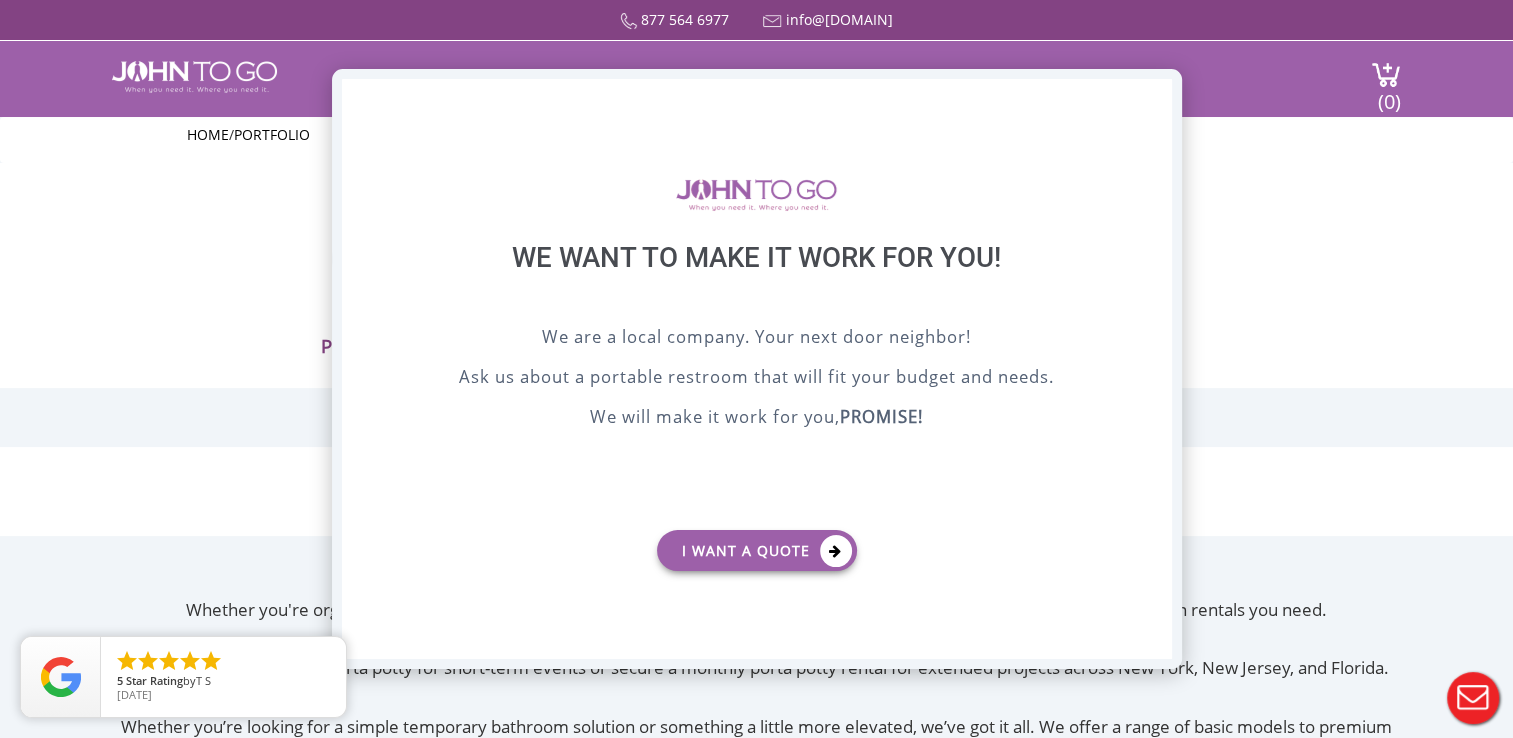 click on "X" at bounding box center (1155, 96) 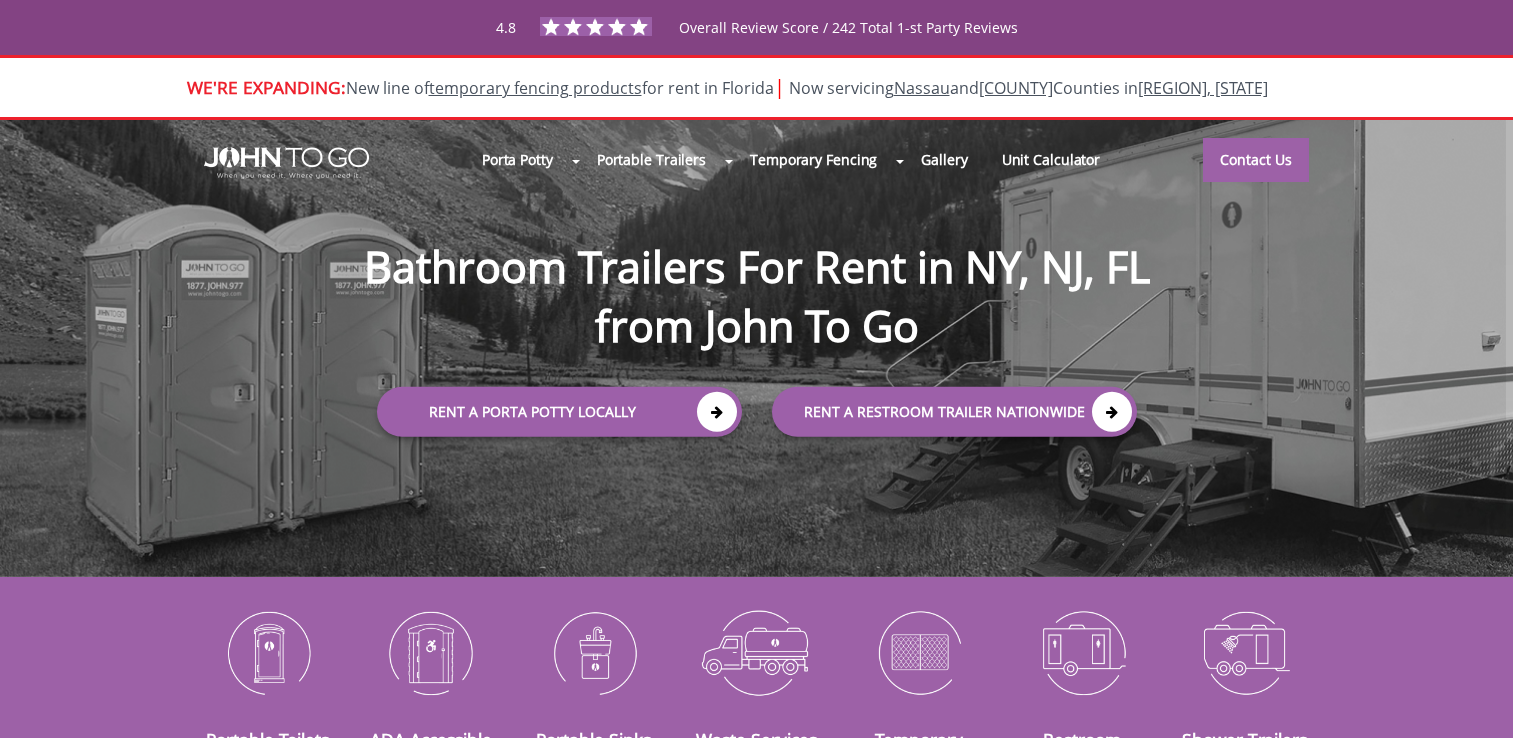 scroll, scrollTop: 0, scrollLeft: 0, axis: both 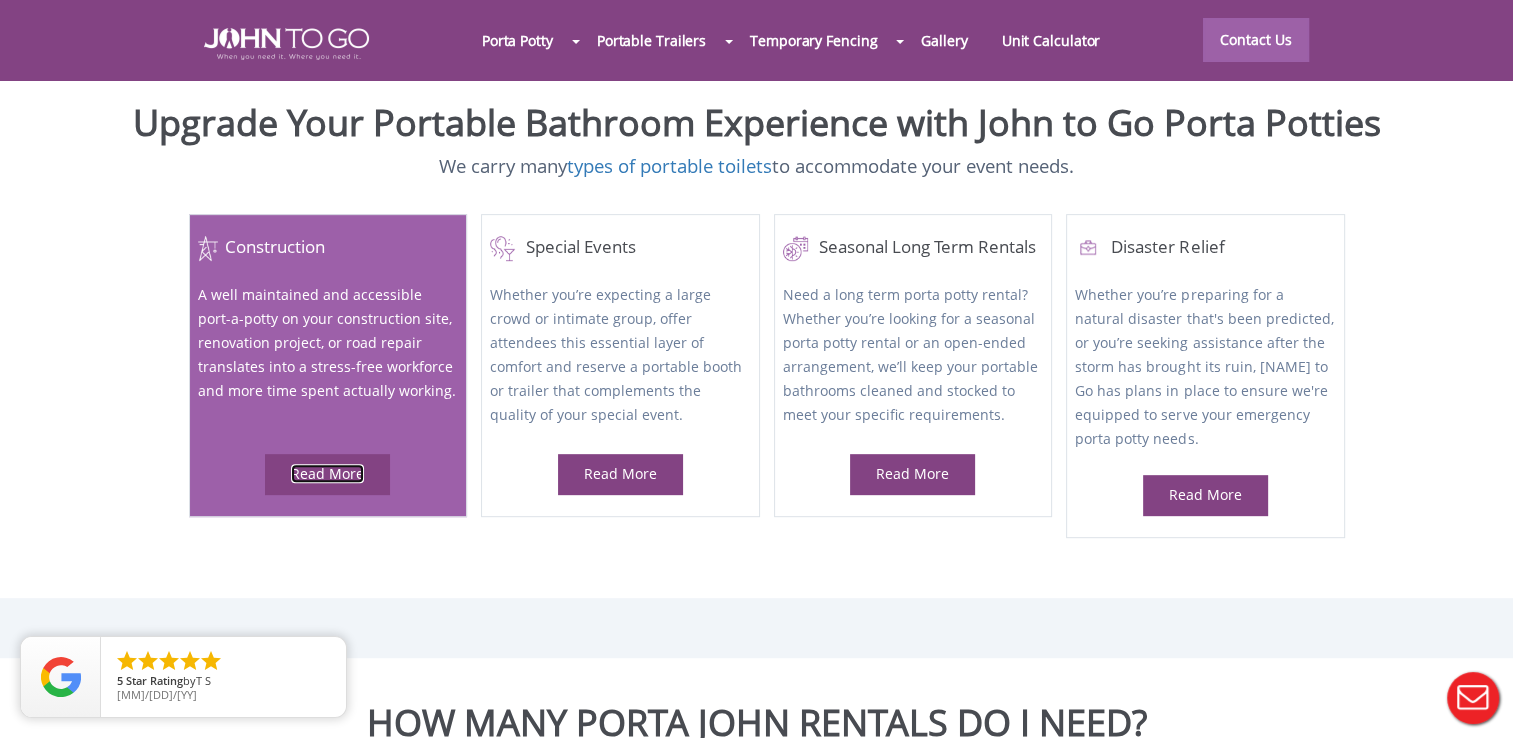 click on "Read More" at bounding box center (327, 473) 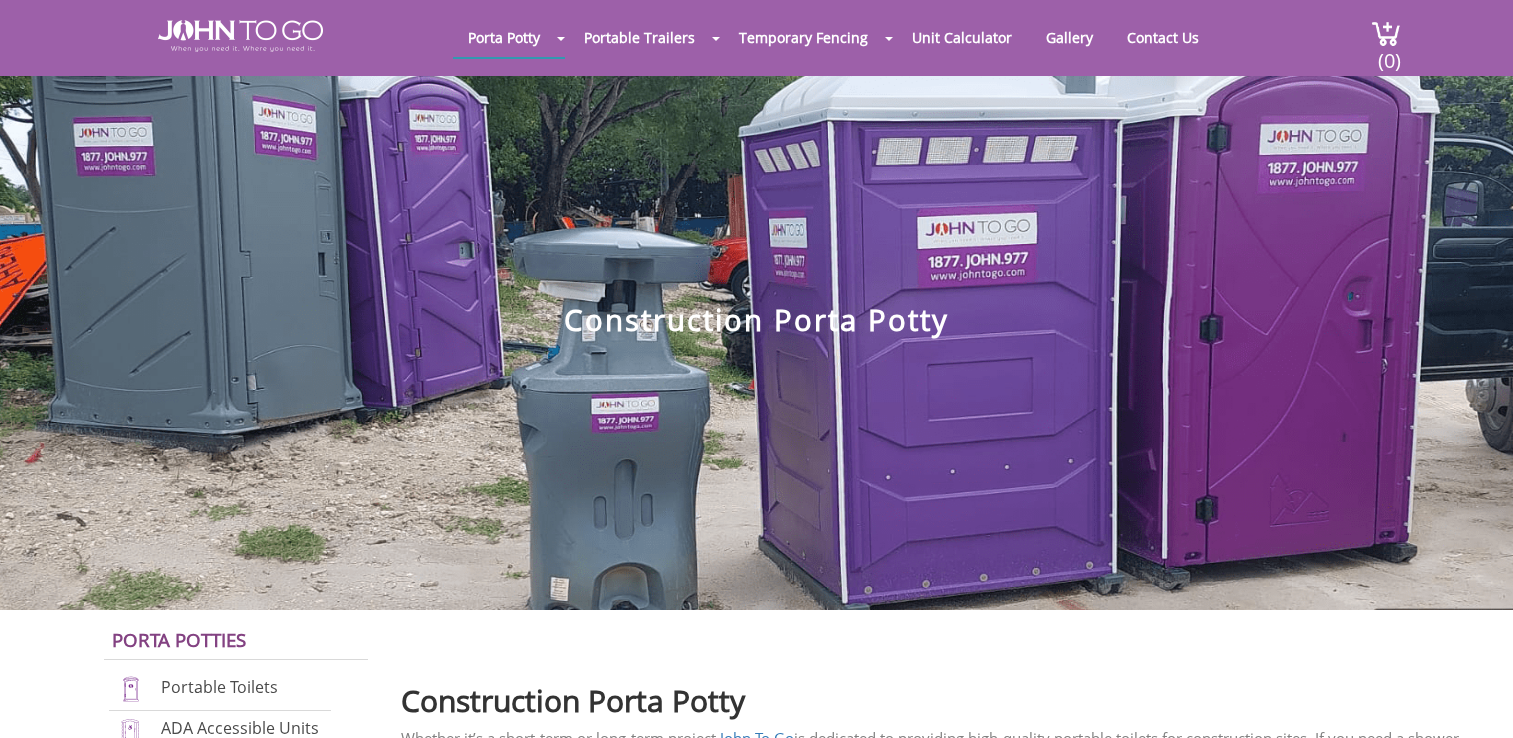 scroll, scrollTop: 0, scrollLeft: 0, axis: both 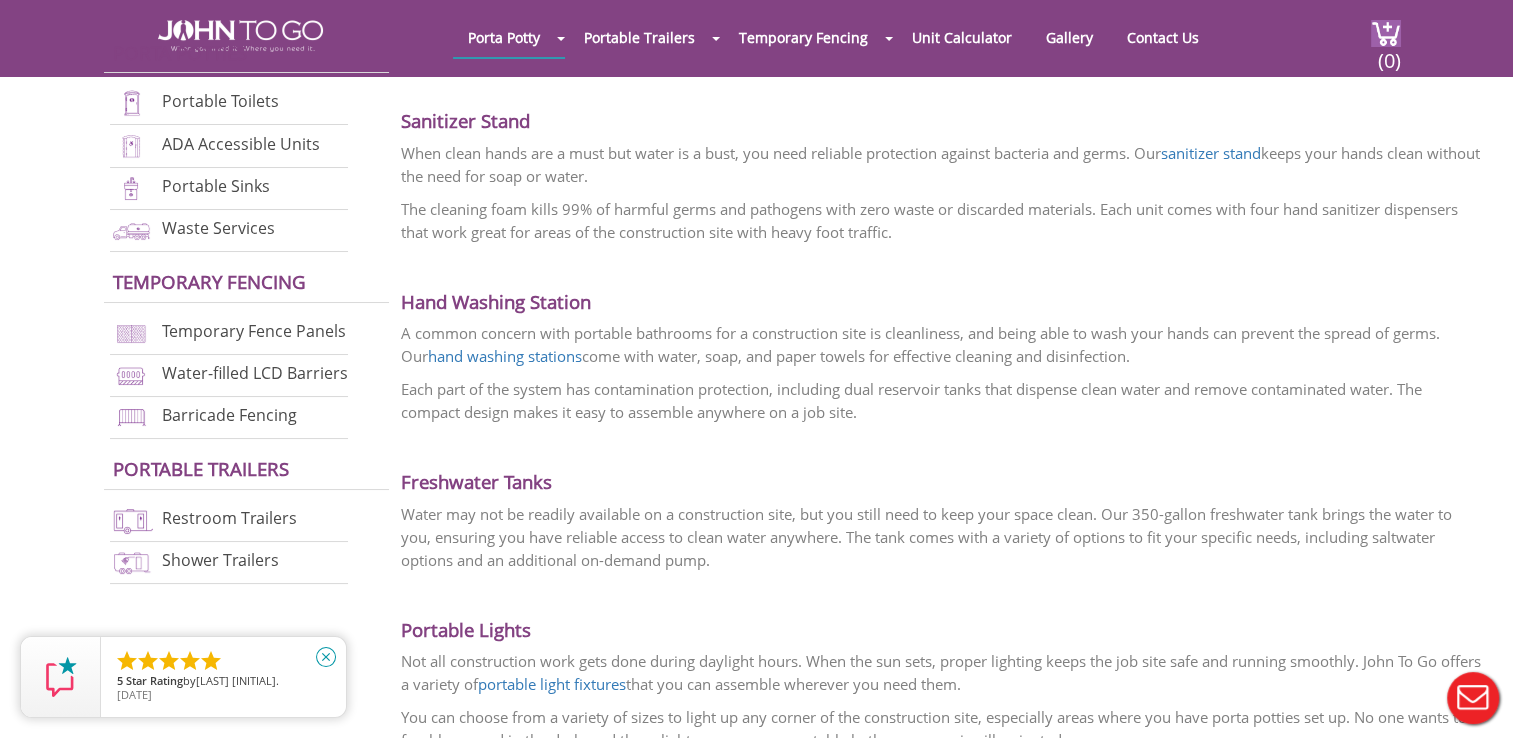 click on "close" at bounding box center [326, 657] 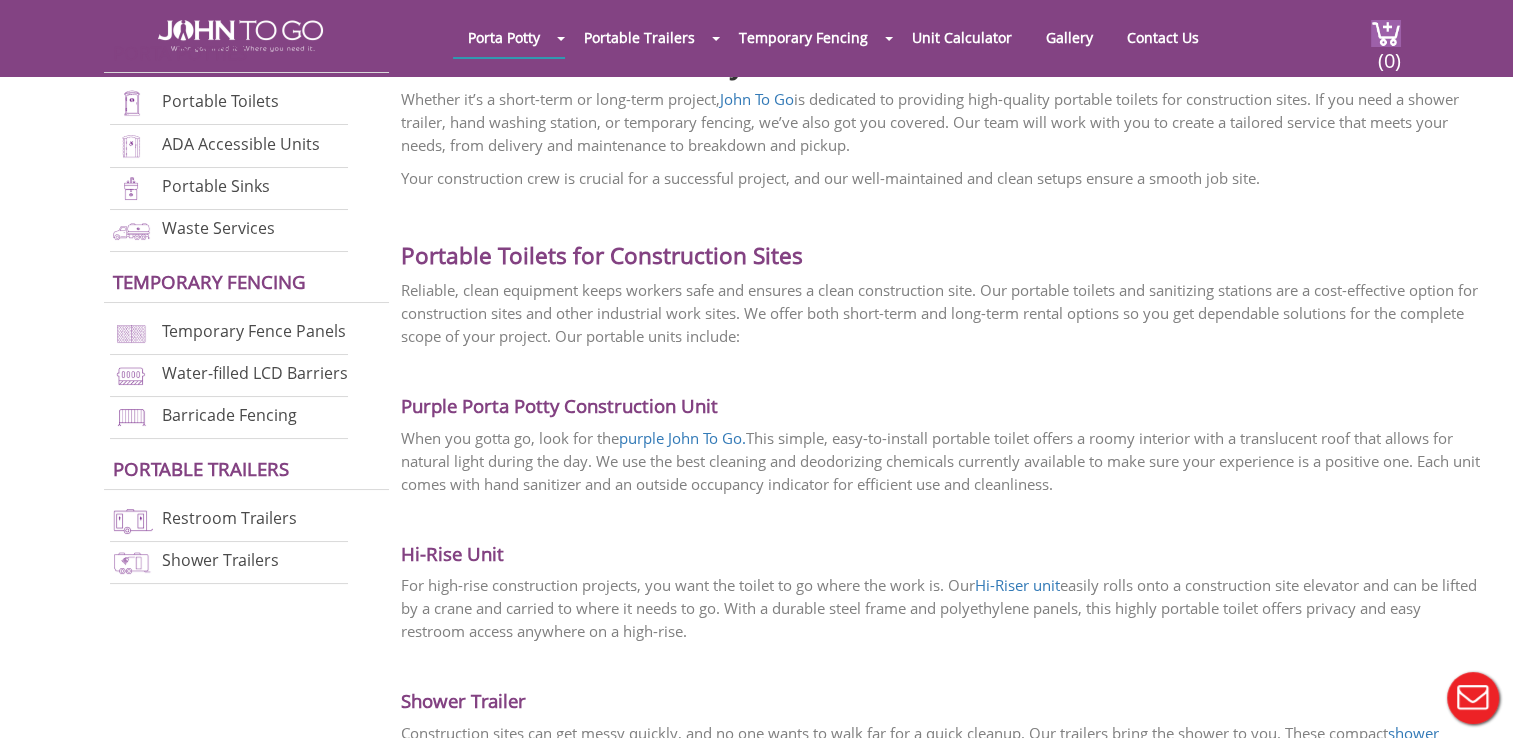 scroll, scrollTop: 667, scrollLeft: 0, axis: vertical 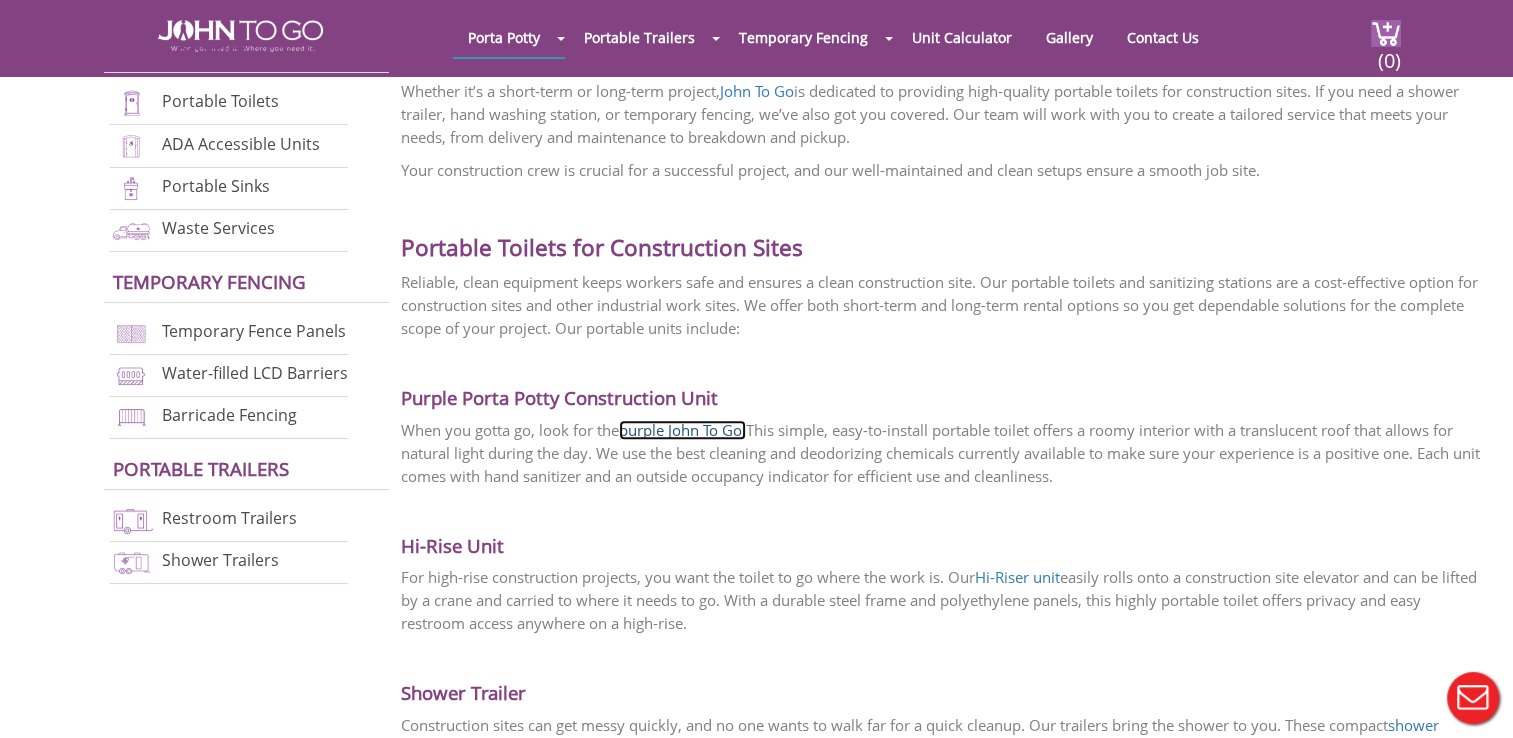 click on "purple John To Go." at bounding box center (682, 430) 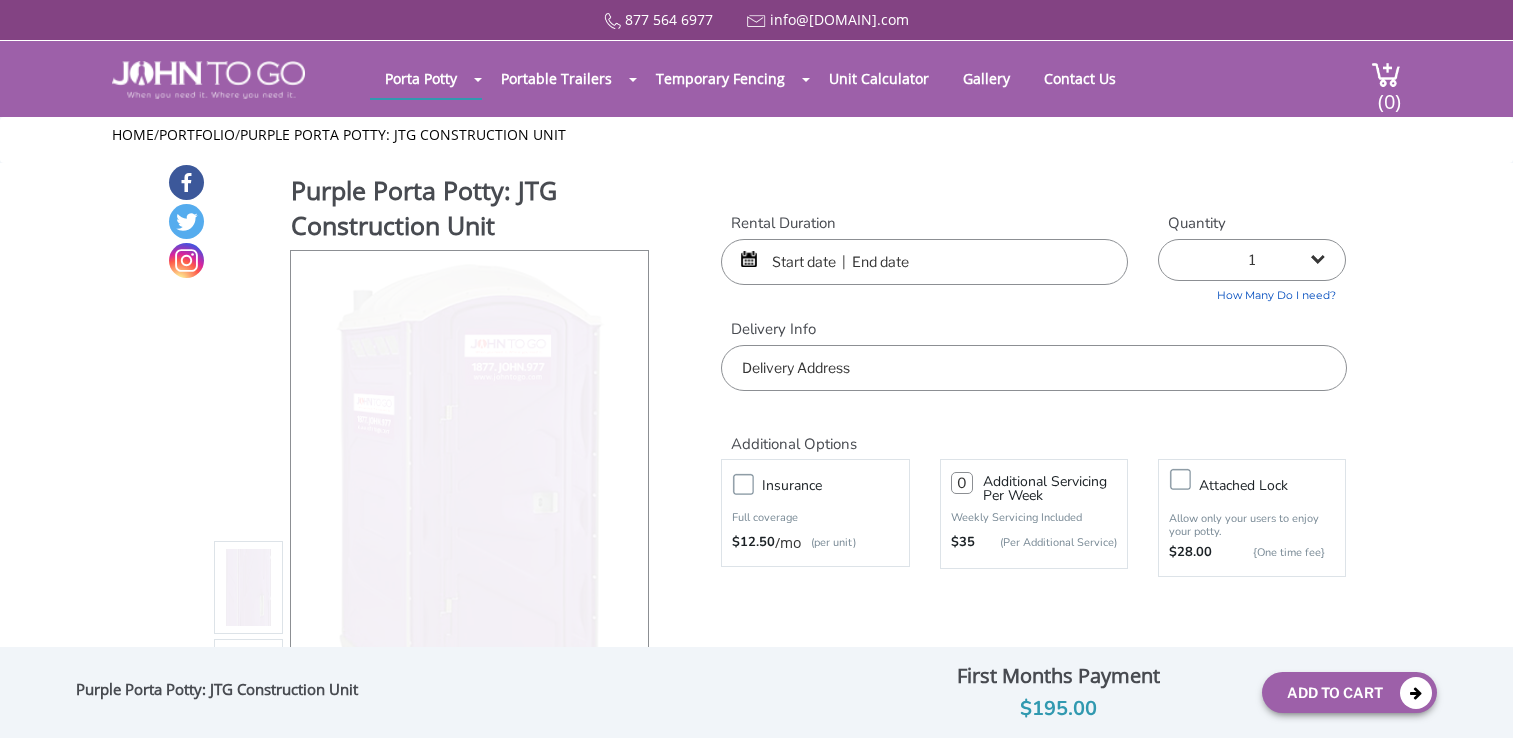 scroll, scrollTop: 0, scrollLeft: 0, axis: both 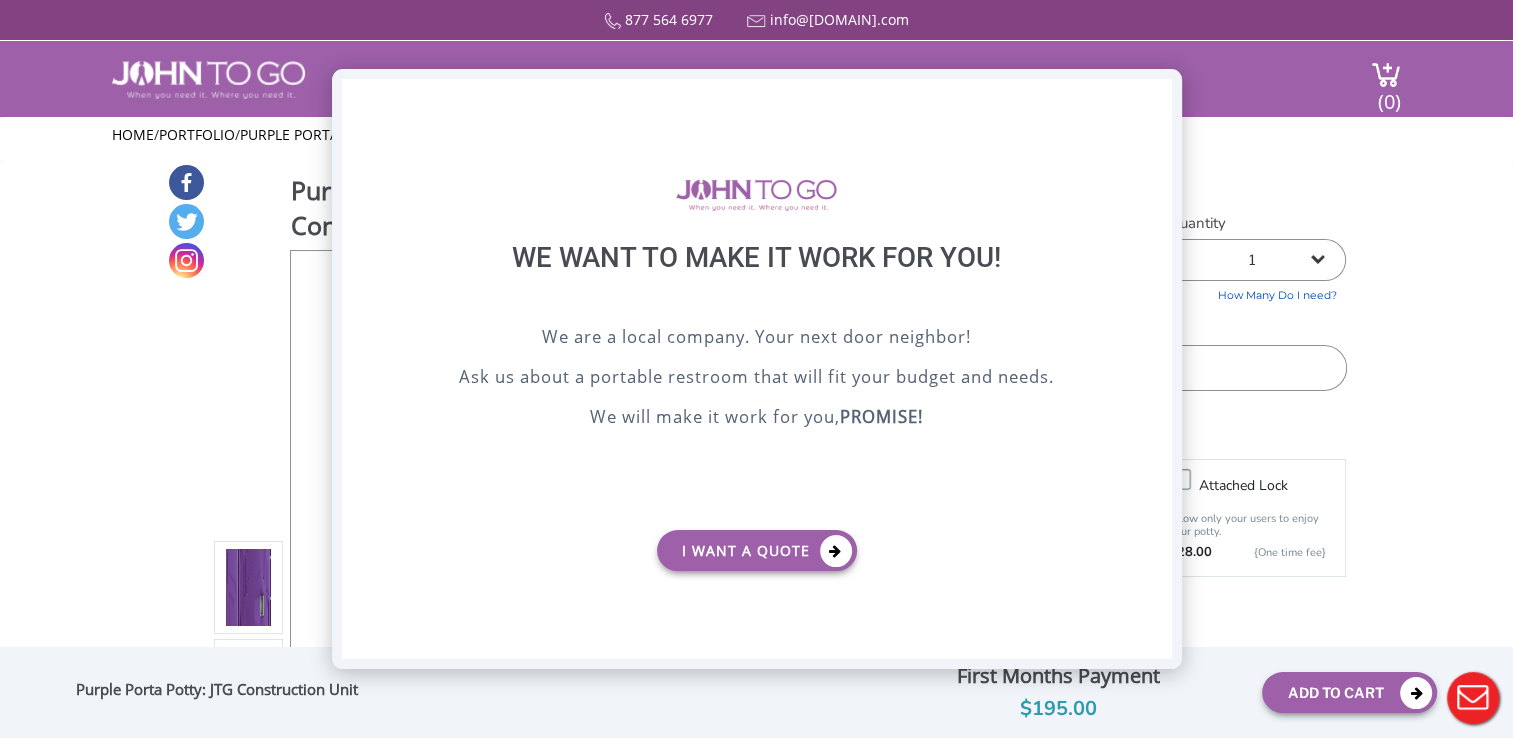 click on "X" at bounding box center [1155, 96] 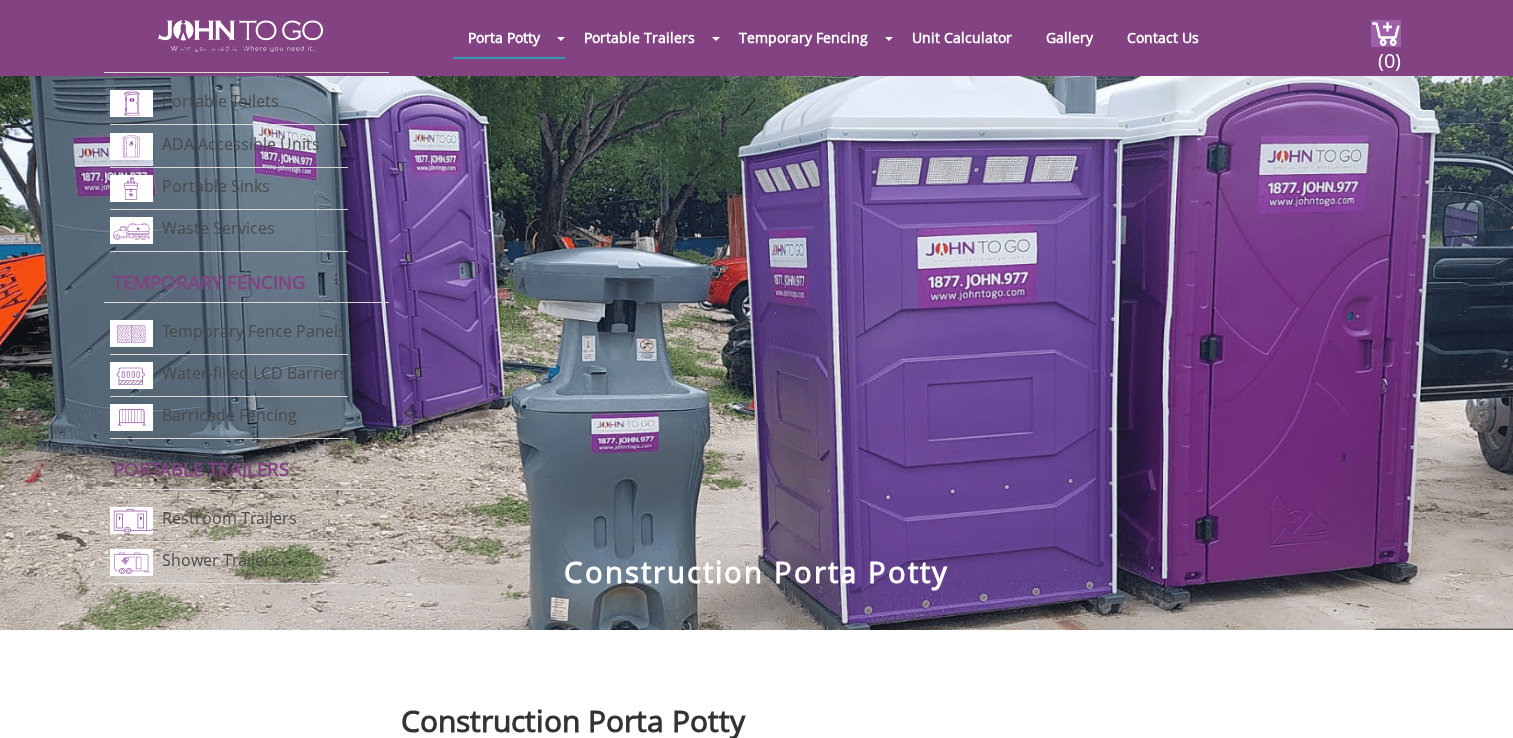 scroll, scrollTop: 667, scrollLeft: 0, axis: vertical 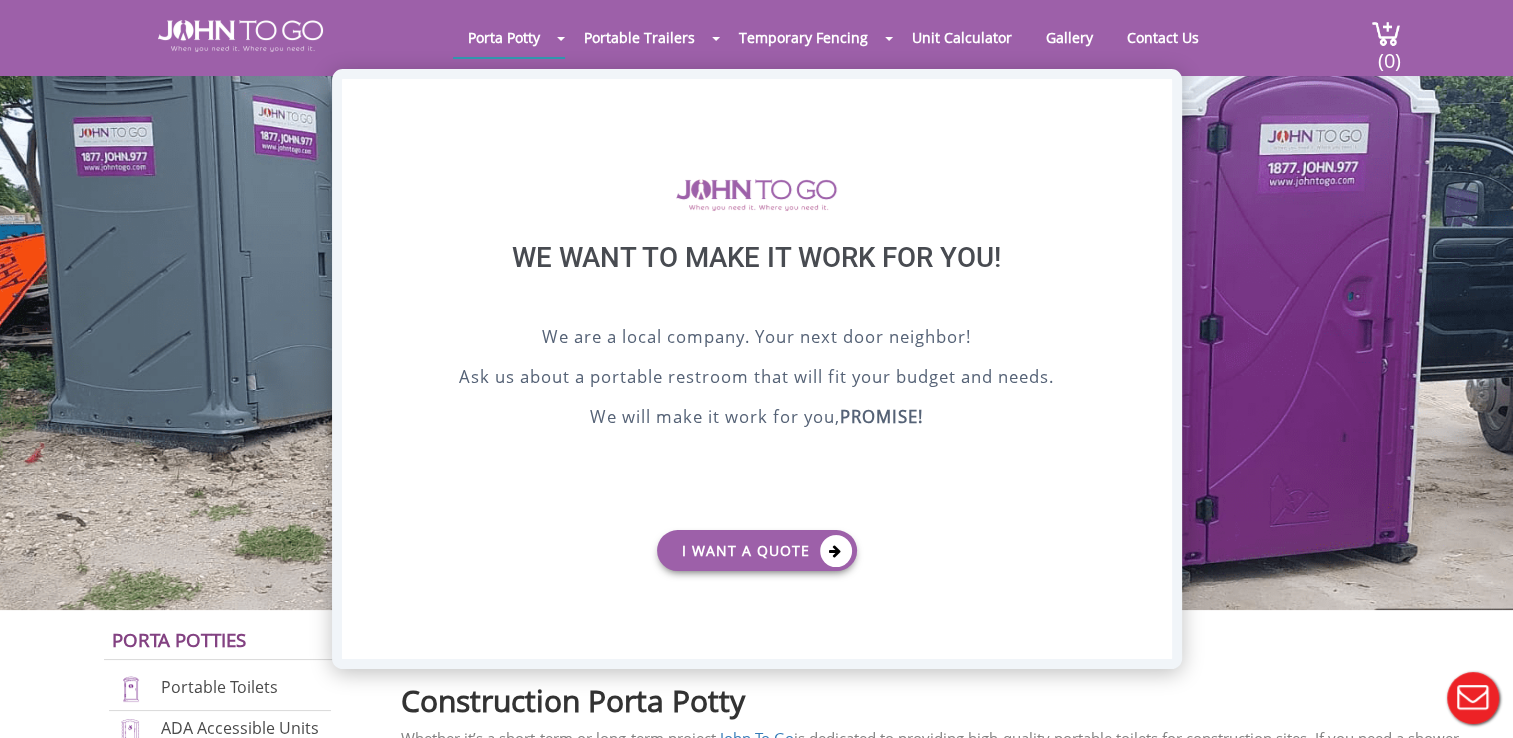 click on "X" at bounding box center (1155, 96) 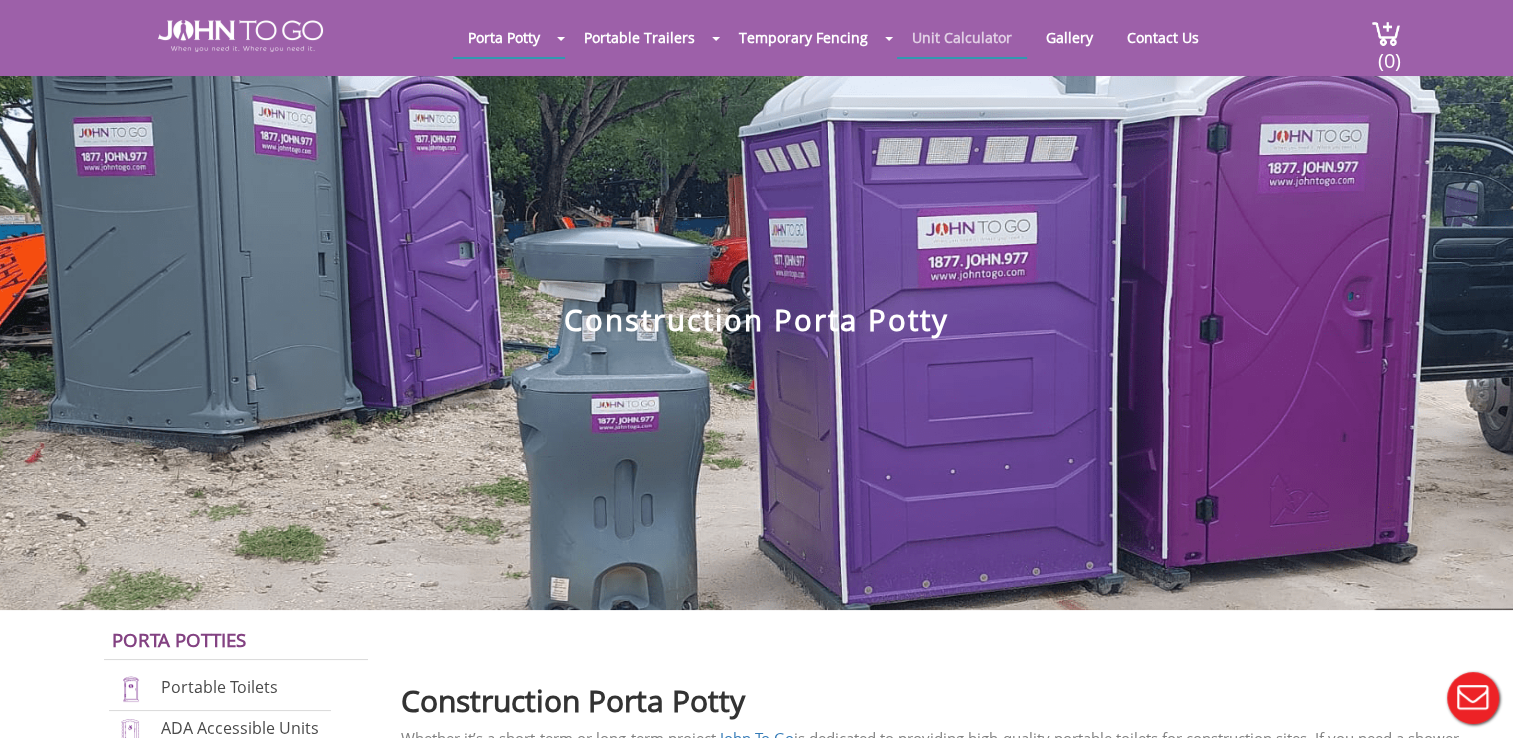click on "Unit Calculator" at bounding box center [962, 37] 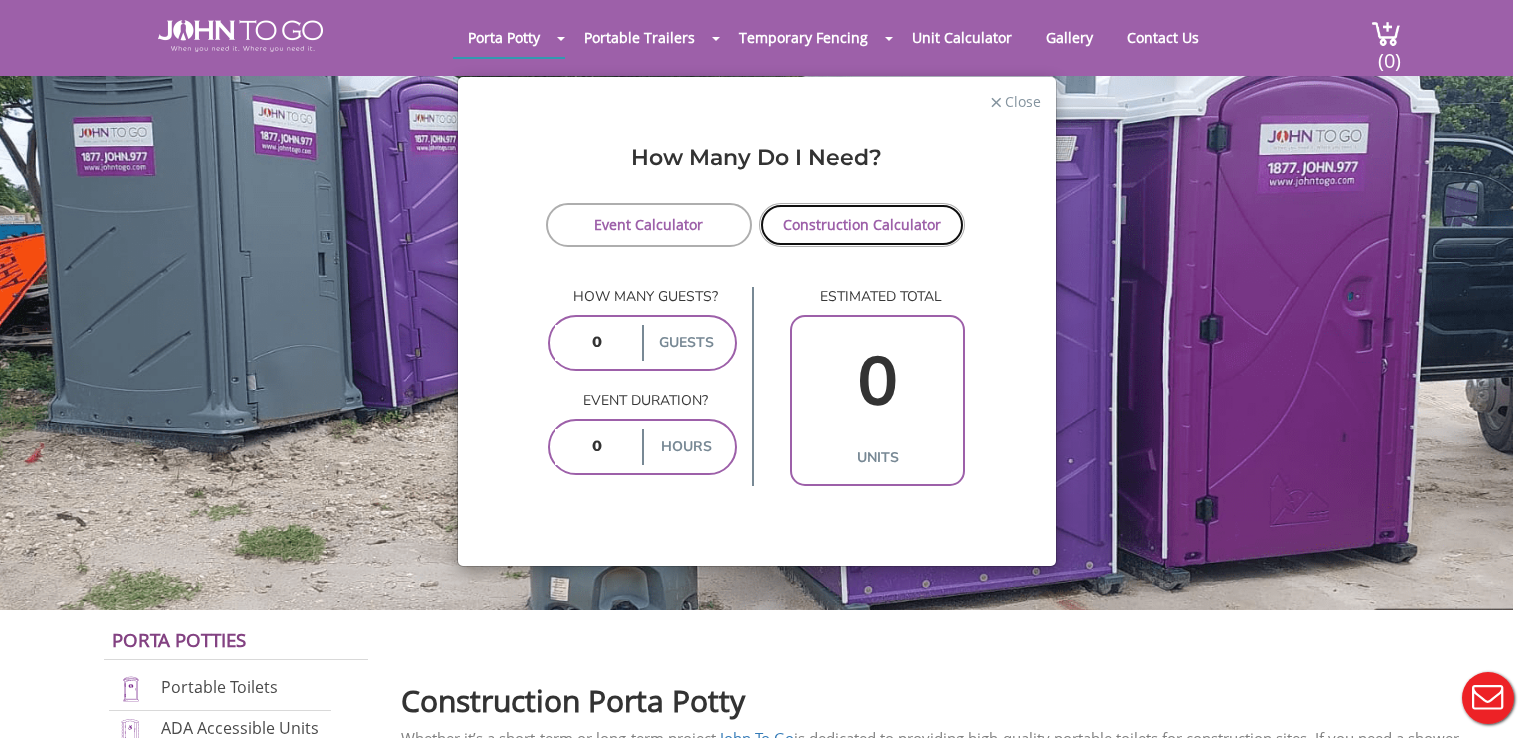 click on "Construction Calculator" at bounding box center [862, 225] 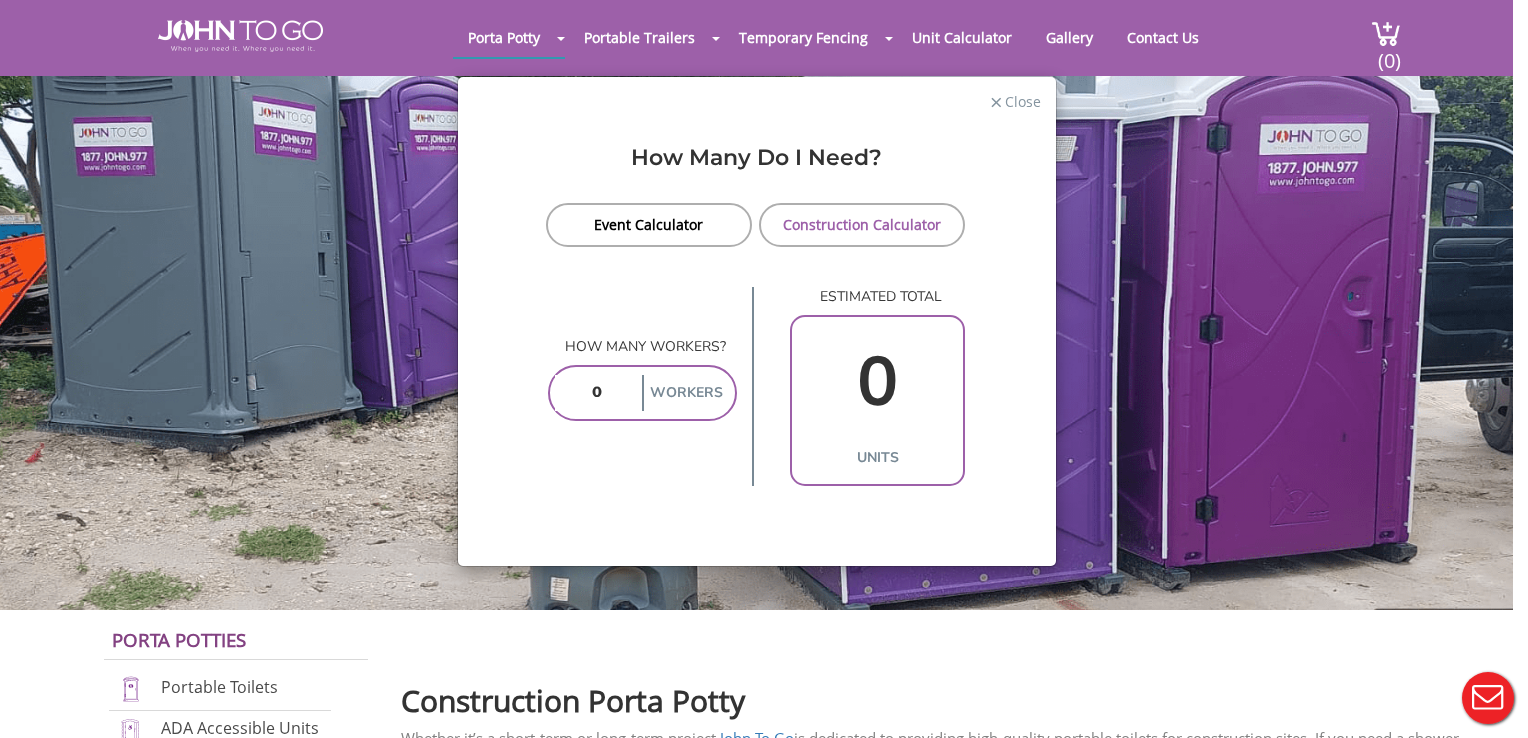 click on "Workers" at bounding box center (643, 393) 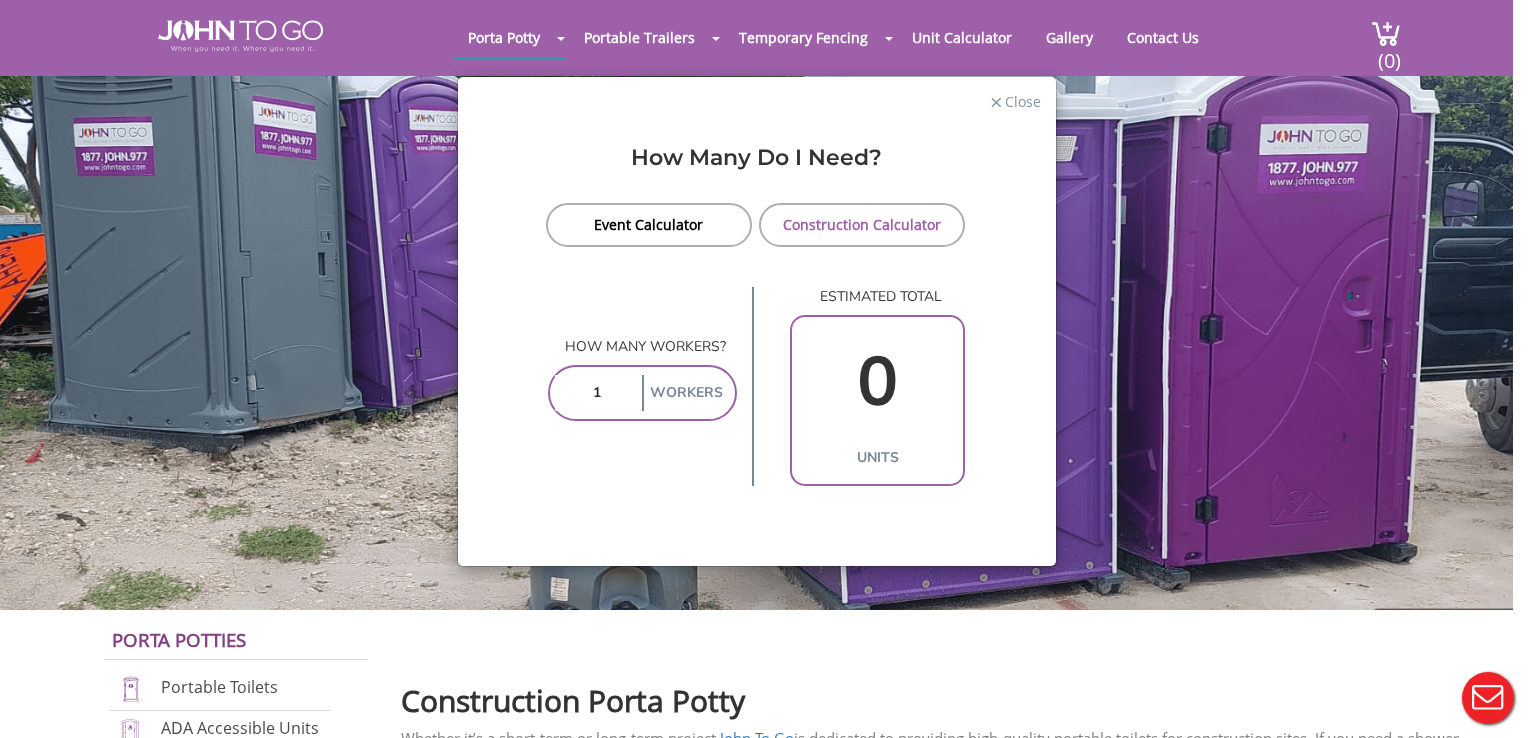 type on "1" 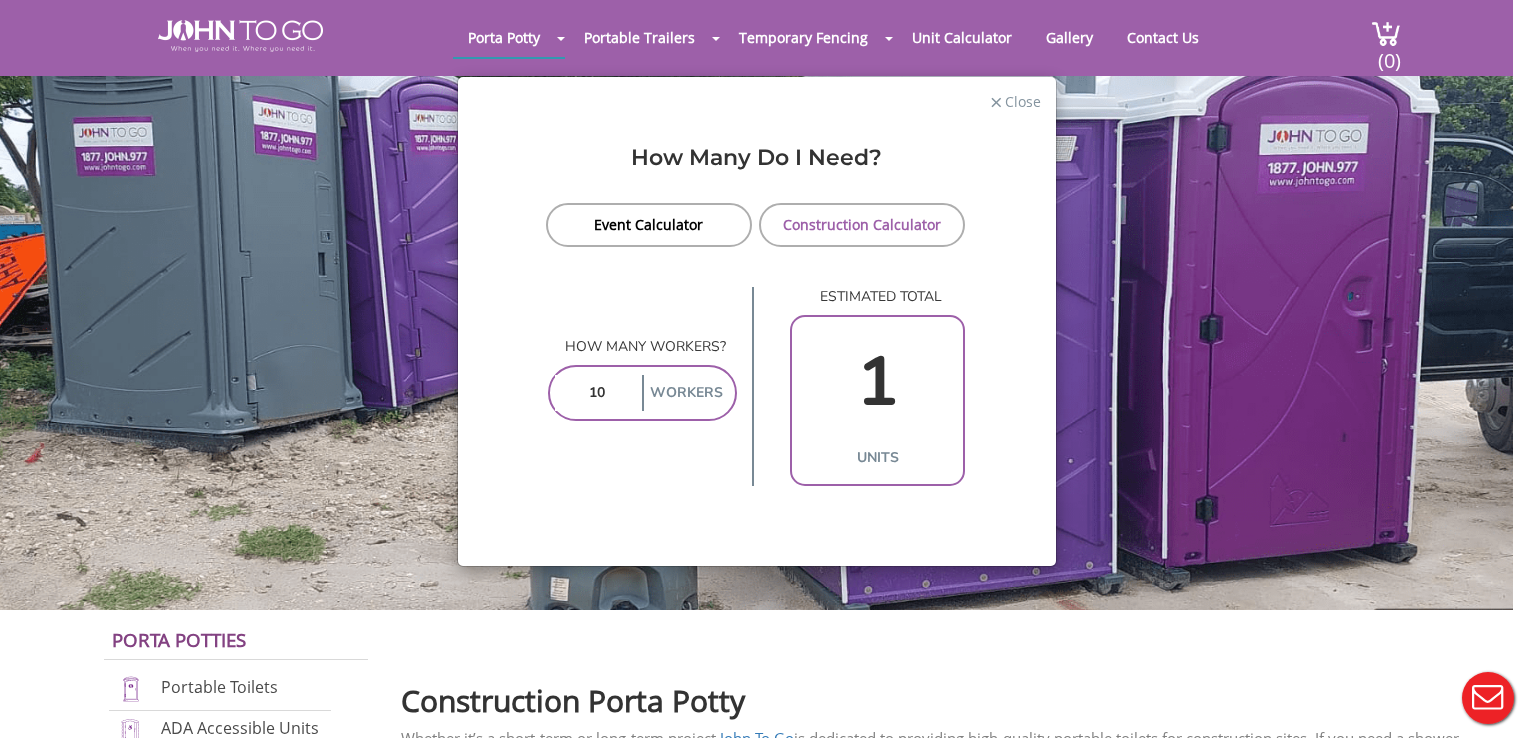 type on "100" 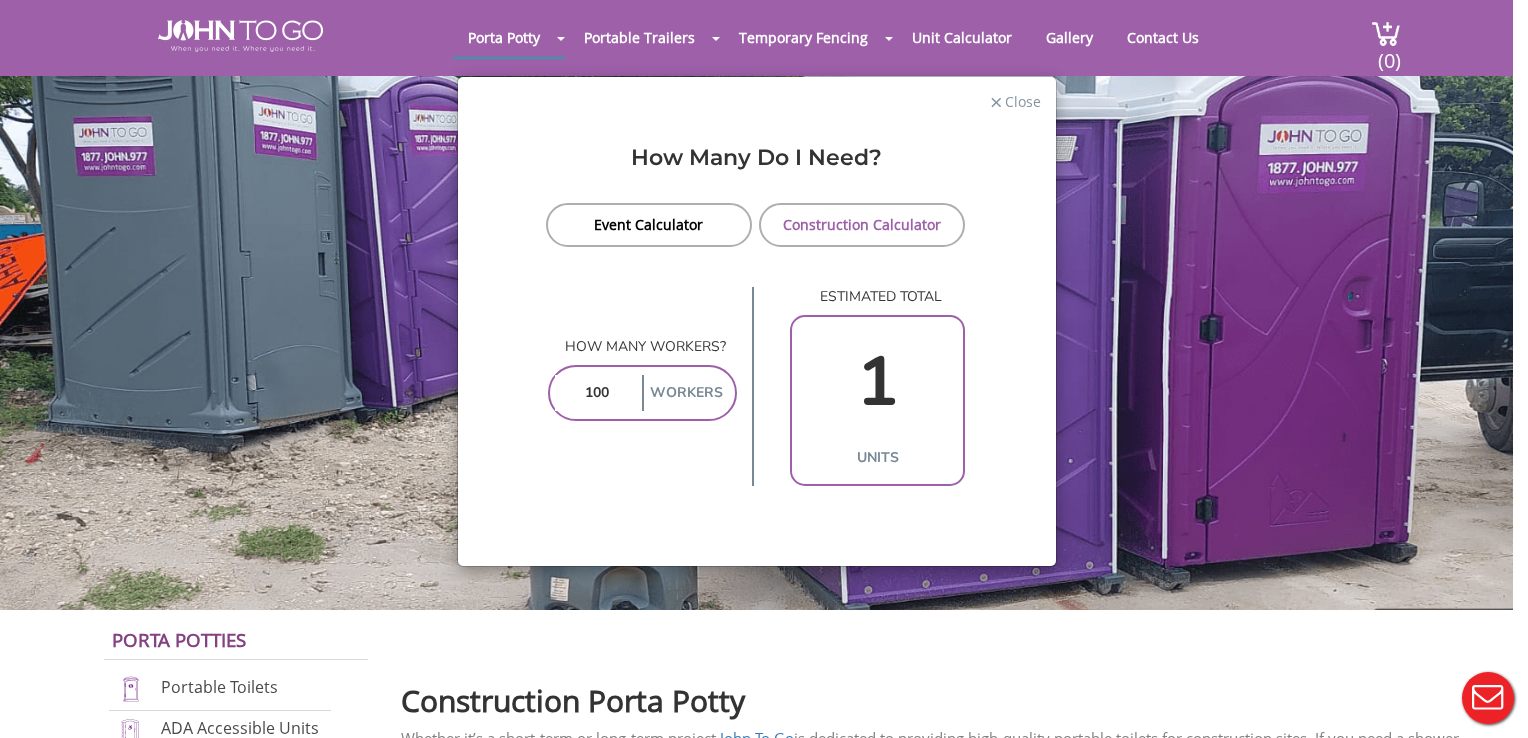 type on "10" 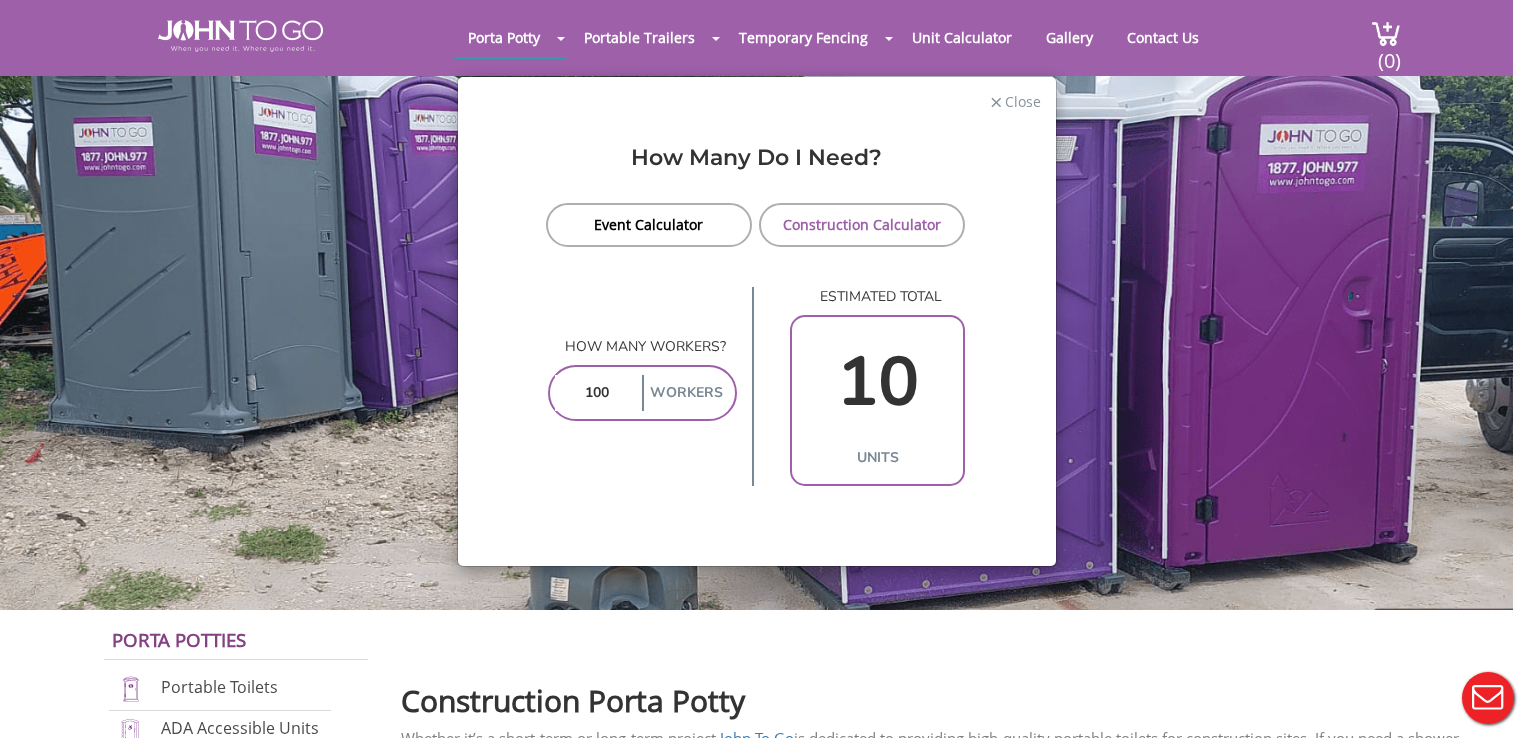 type on "100" 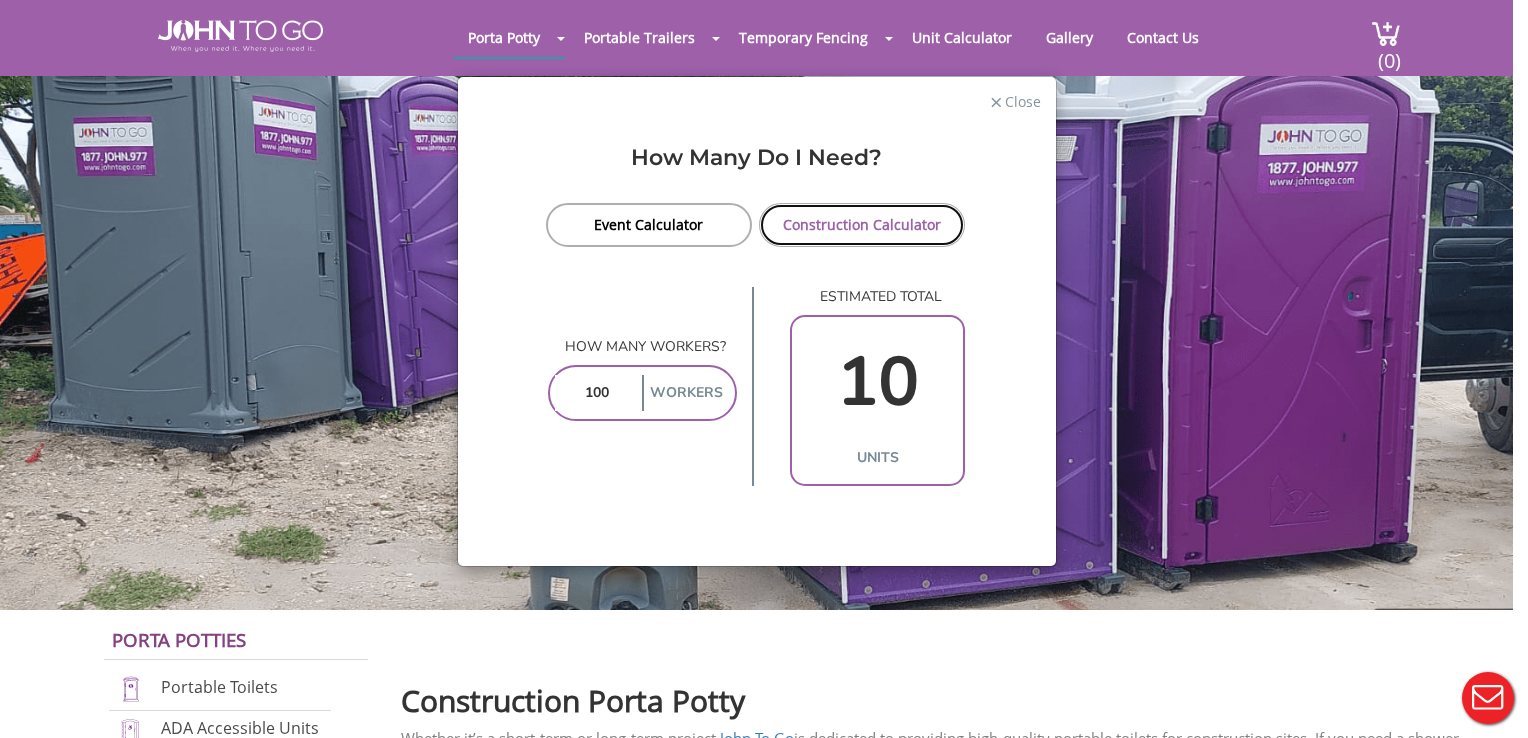click on "Construction Calculator" at bounding box center (862, 225) 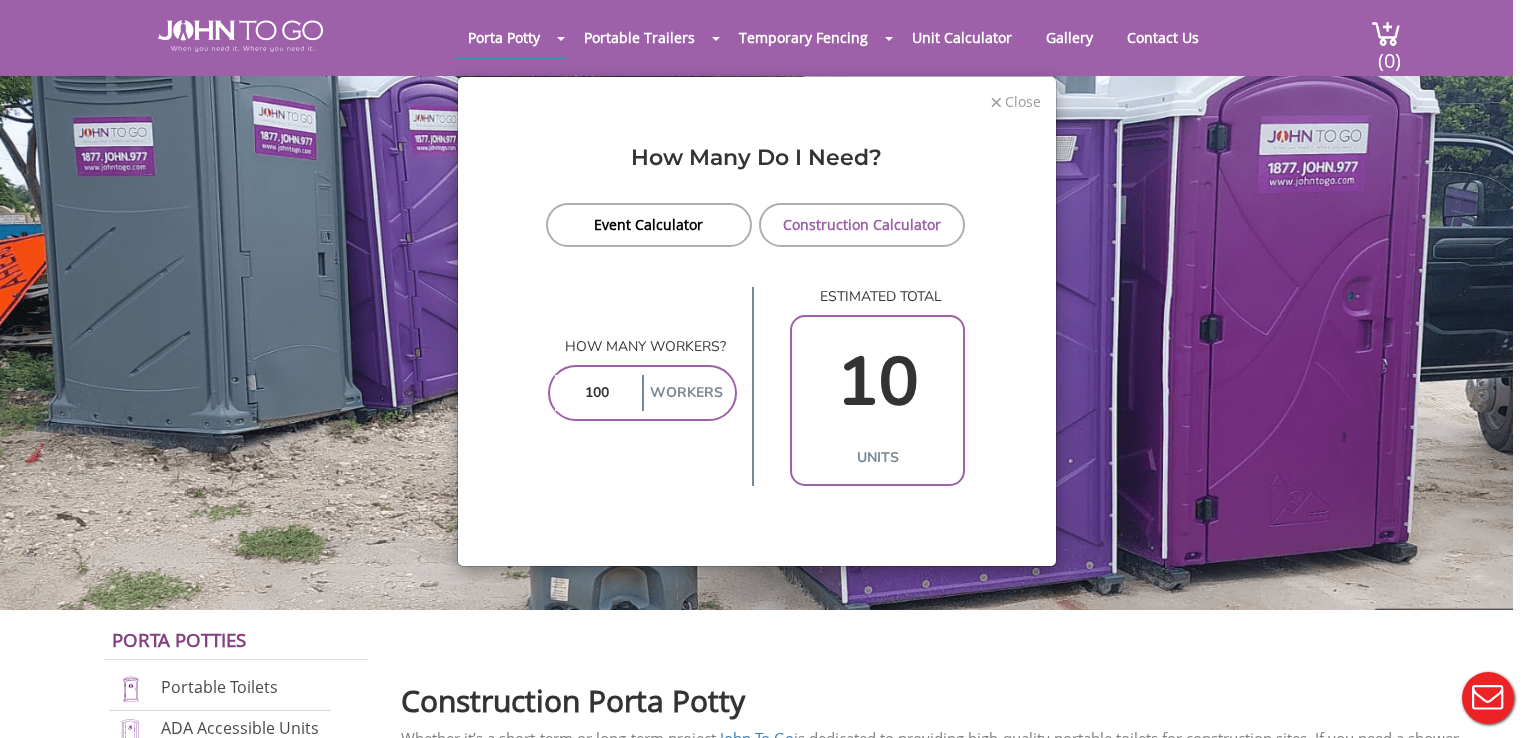 click on "Close" at bounding box center [1022, 99] 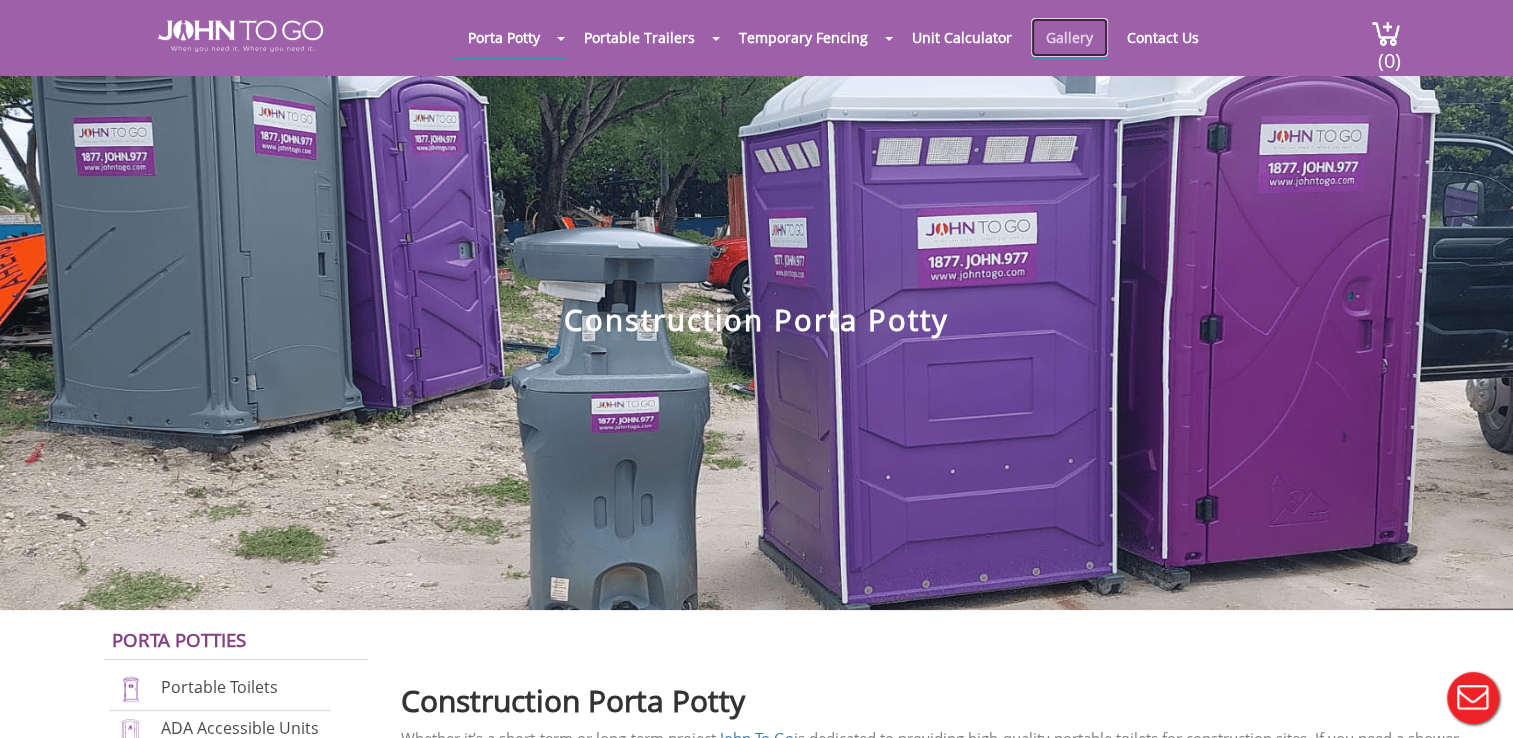 click on "Gallery" at bounding box center (1069, 37) 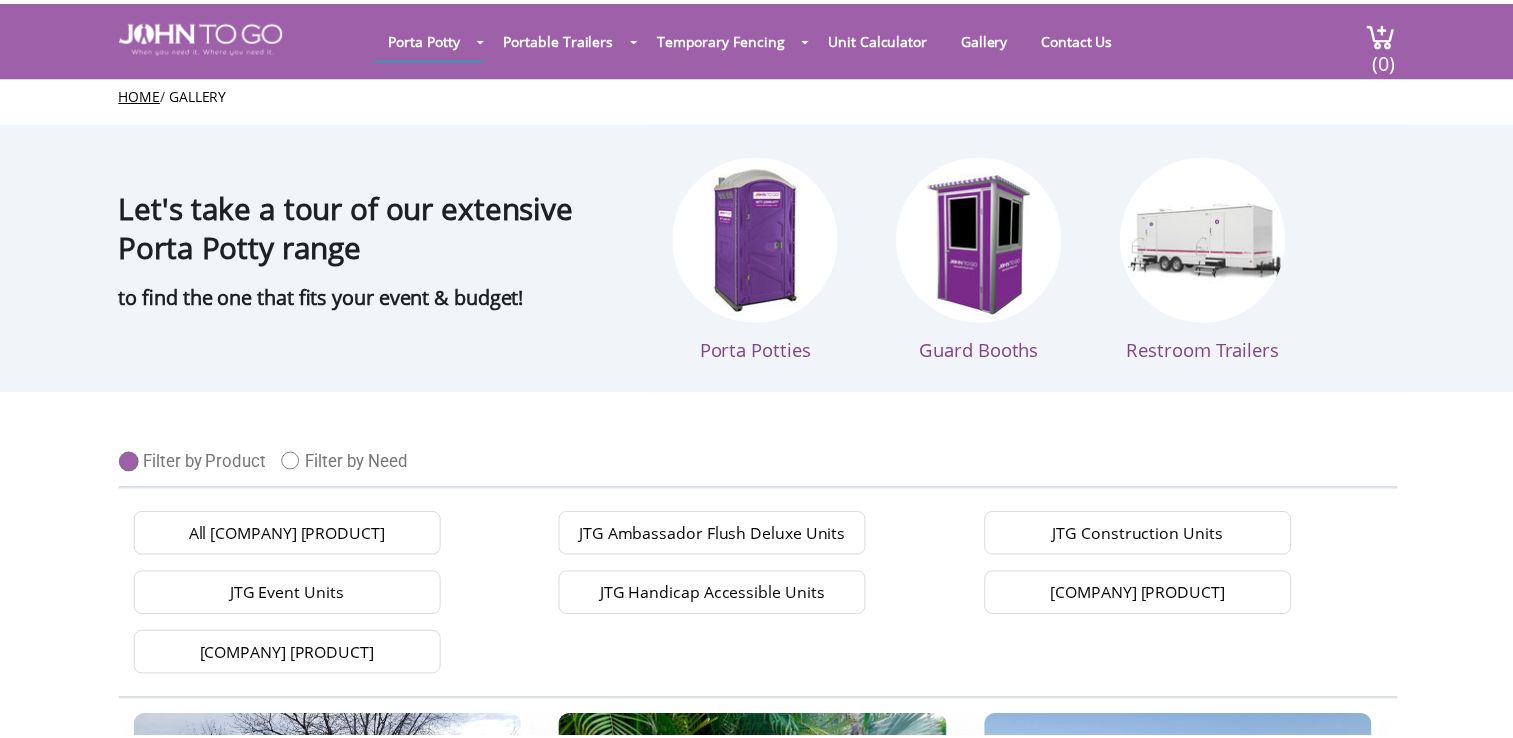 scroll, scrollTop: 0, scrollLeft: 0, axis: both 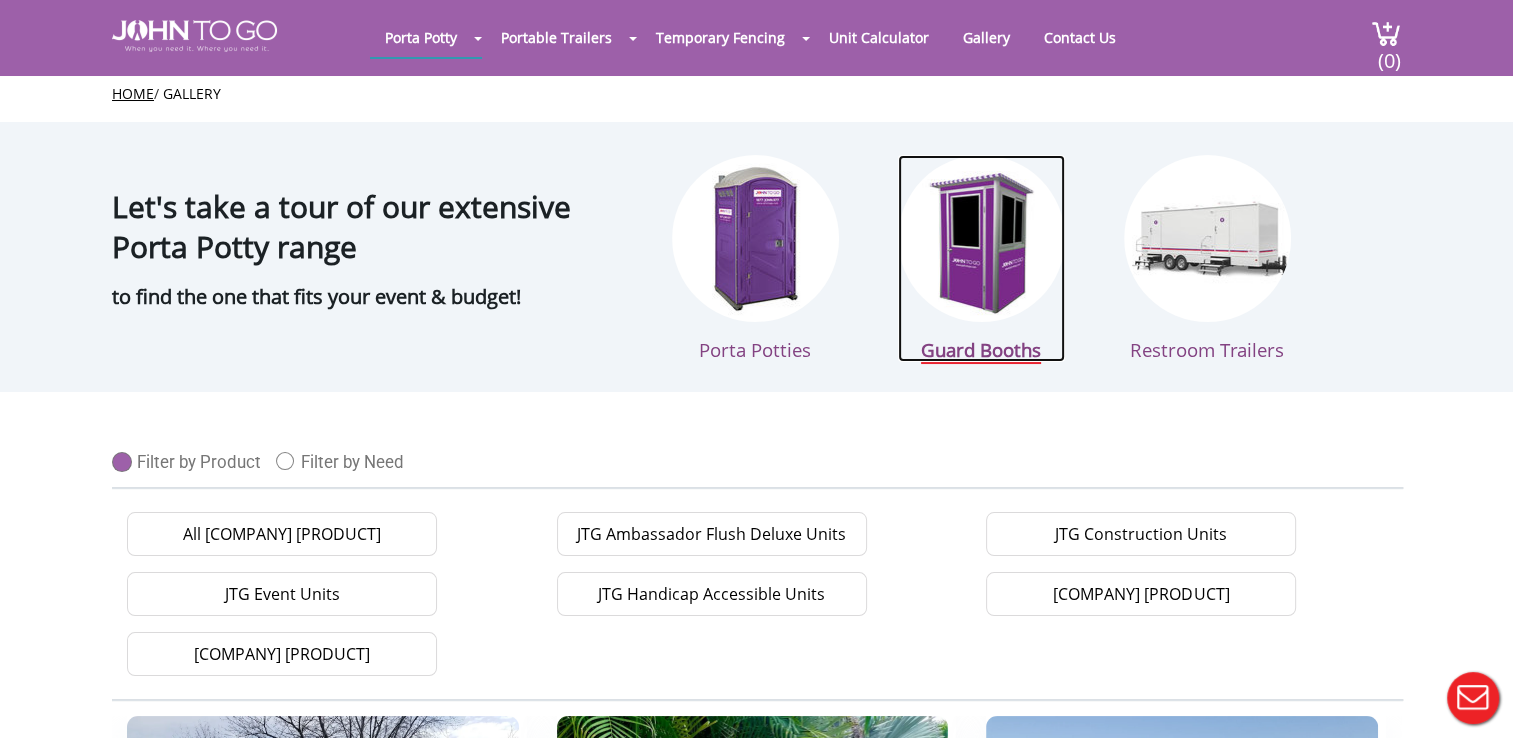 click at bounding box center [981, 238] 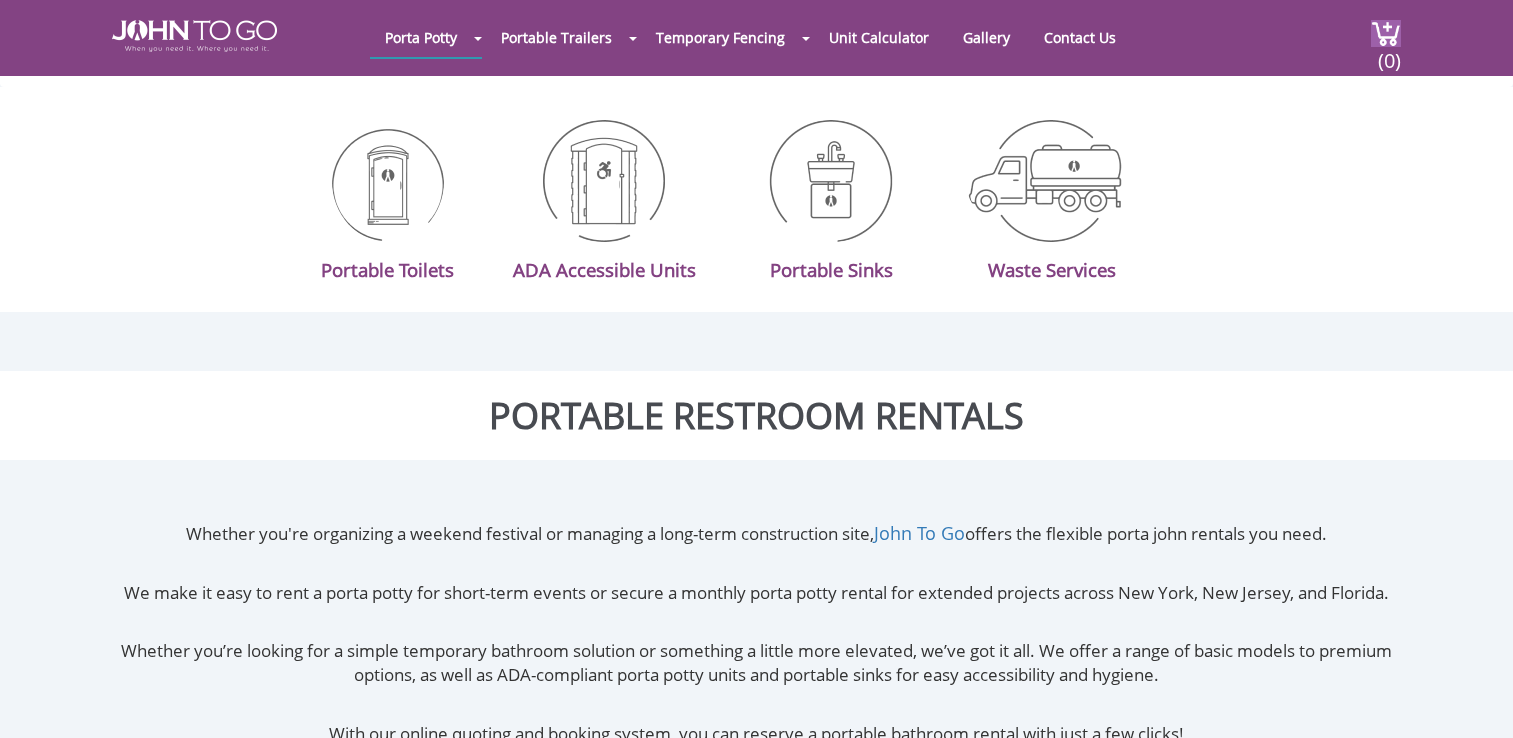 scroll, scrollTop: 5184, scrollLeft: 0, axis: vertical 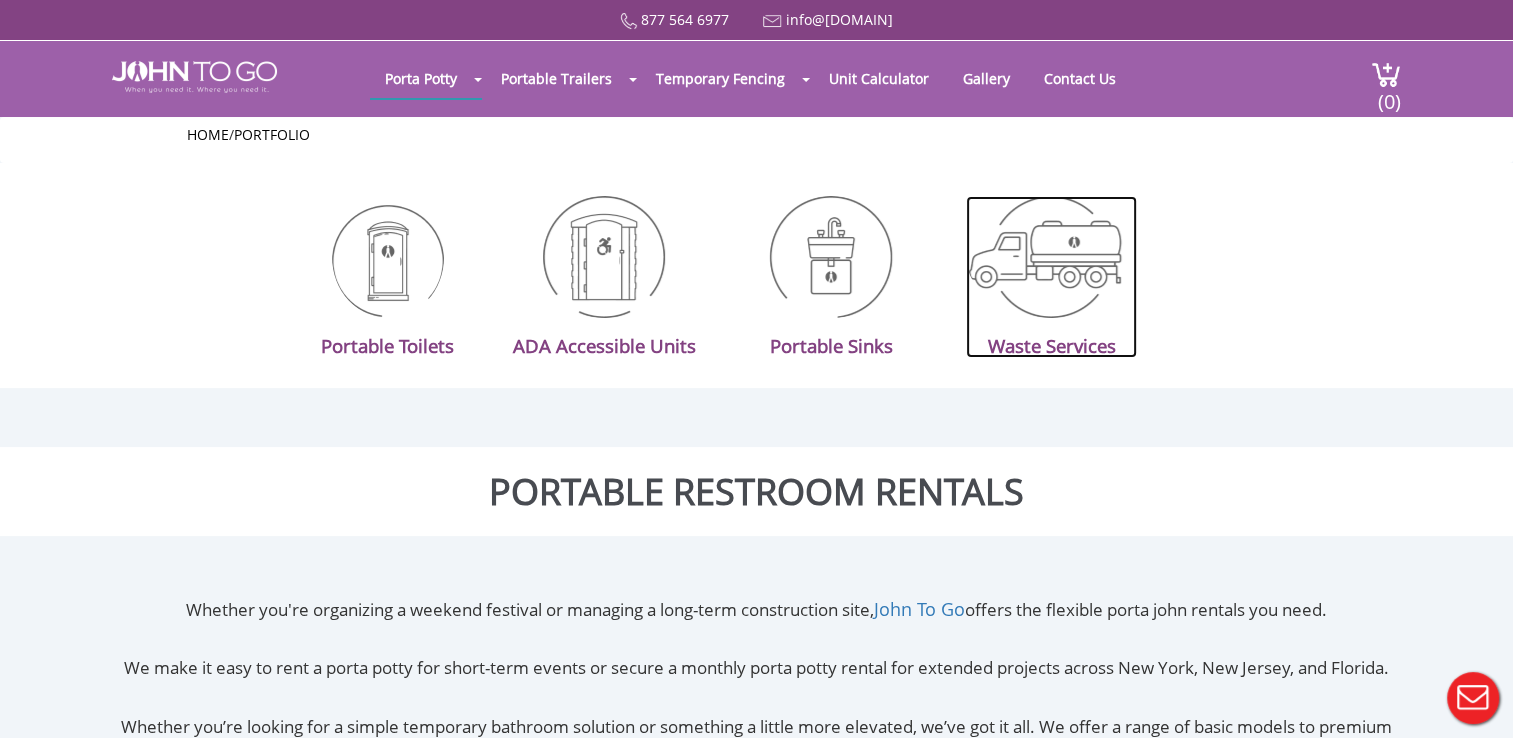 click at bounding box center (1051, 257) 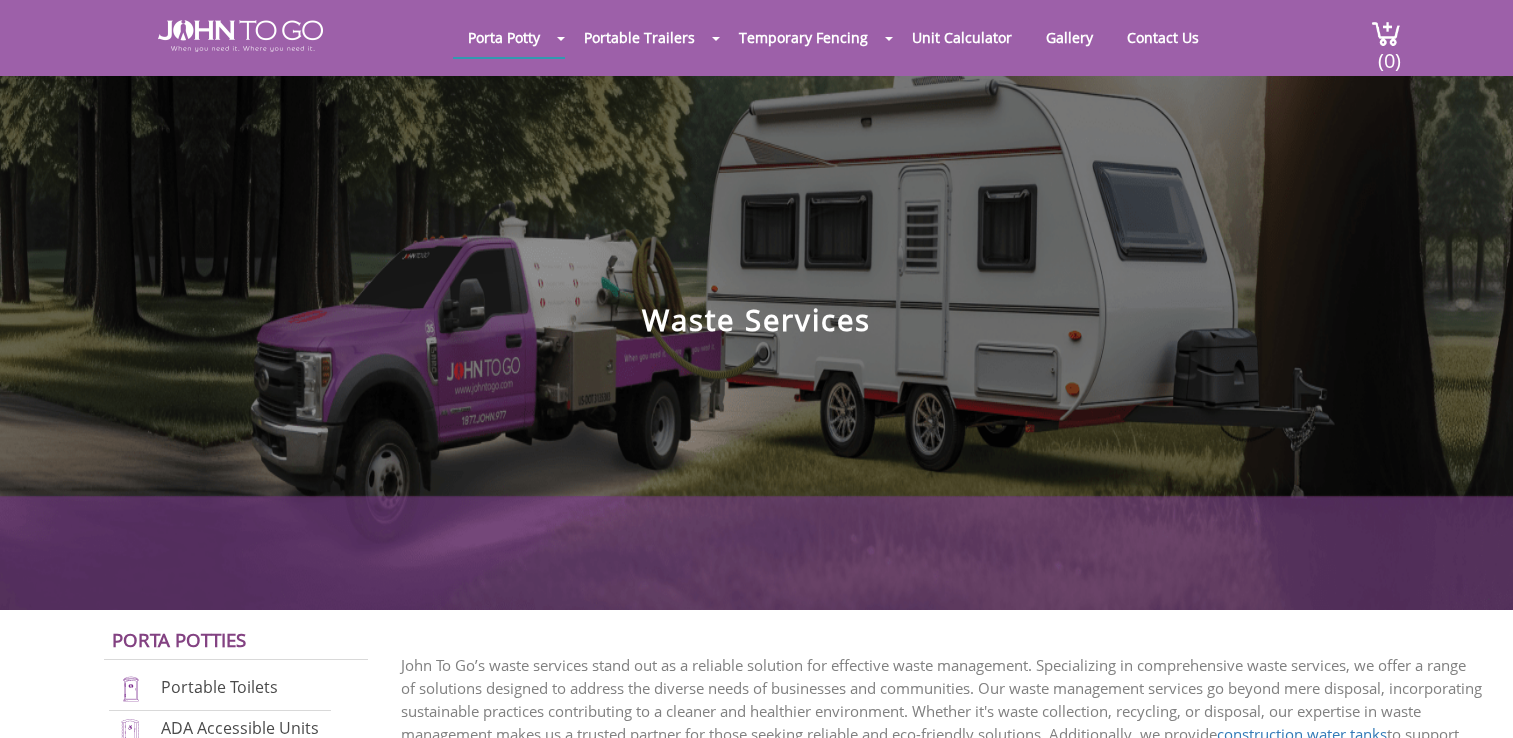 scroll, scrollTop: 0, scrollLeft: 0, axis: both 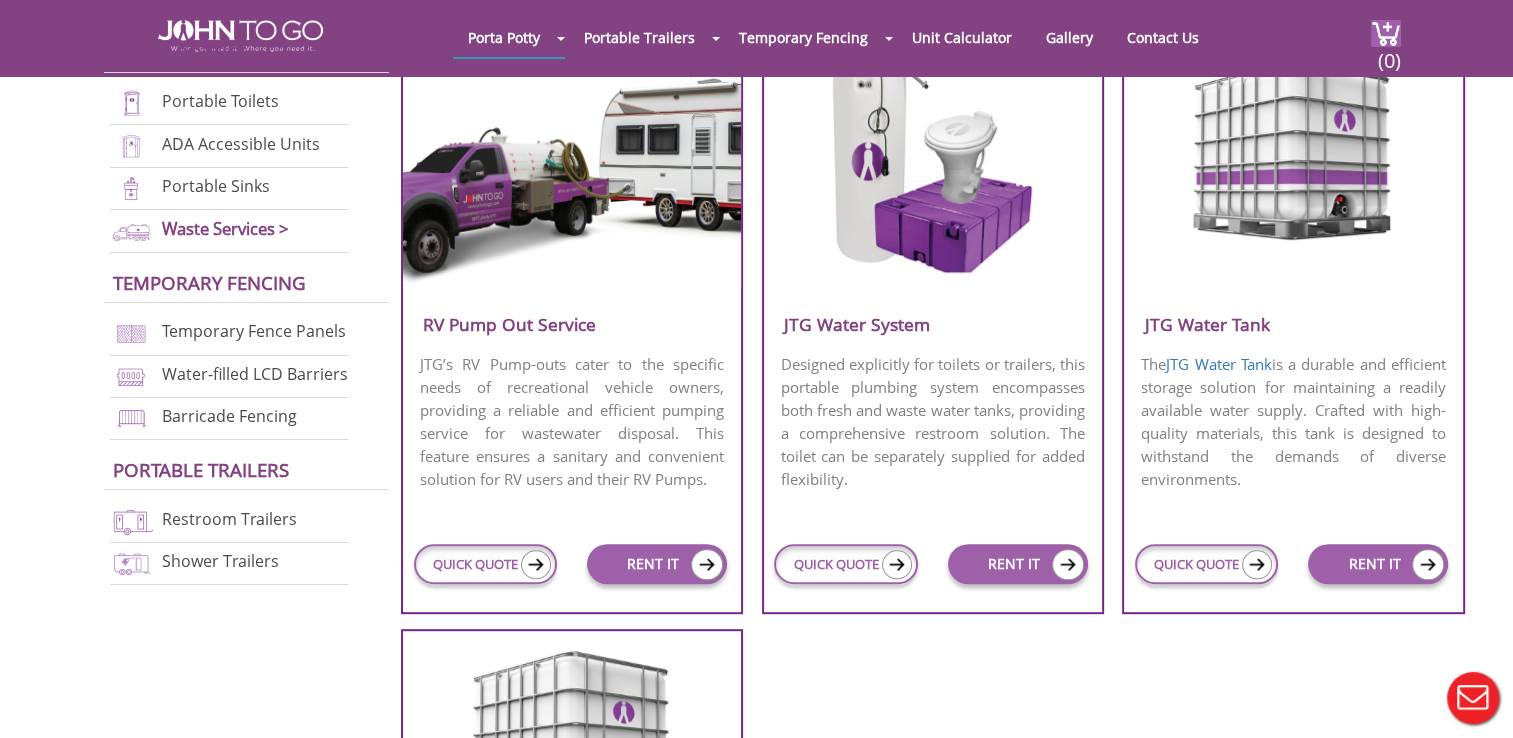 click on "Porta Potties
Portable Toilets
ADA Accessible Units
Portable Sinks
Waste Services >
Temporary Fencing
Temporary Fence Panels
Water-filled LCD Barriers
Barricade Fencing
Portable trailers
Restroom Trailers
Shower Trailers" at bounding box center [247, 309] 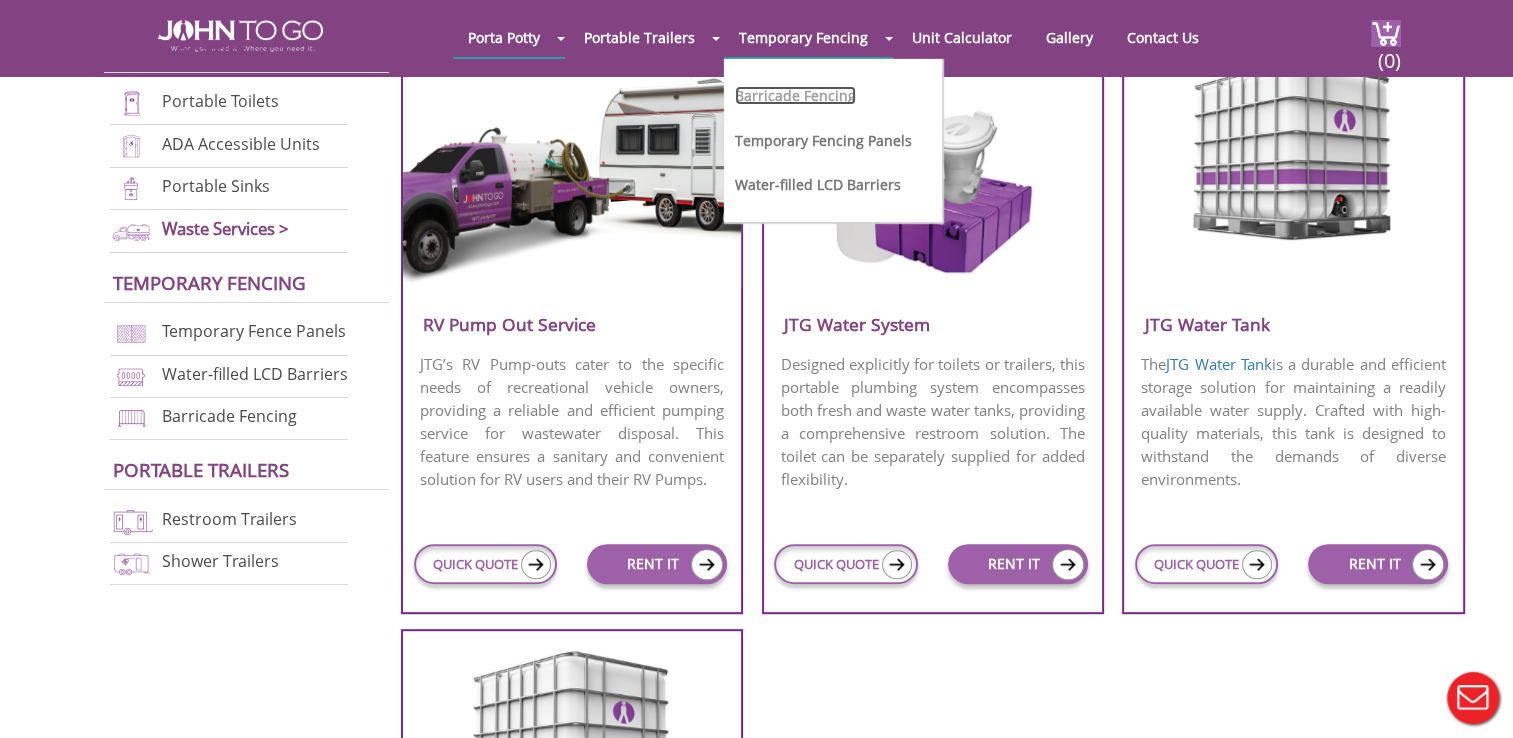 click on "Barricade Fencing" at bounding box center [795, 95] 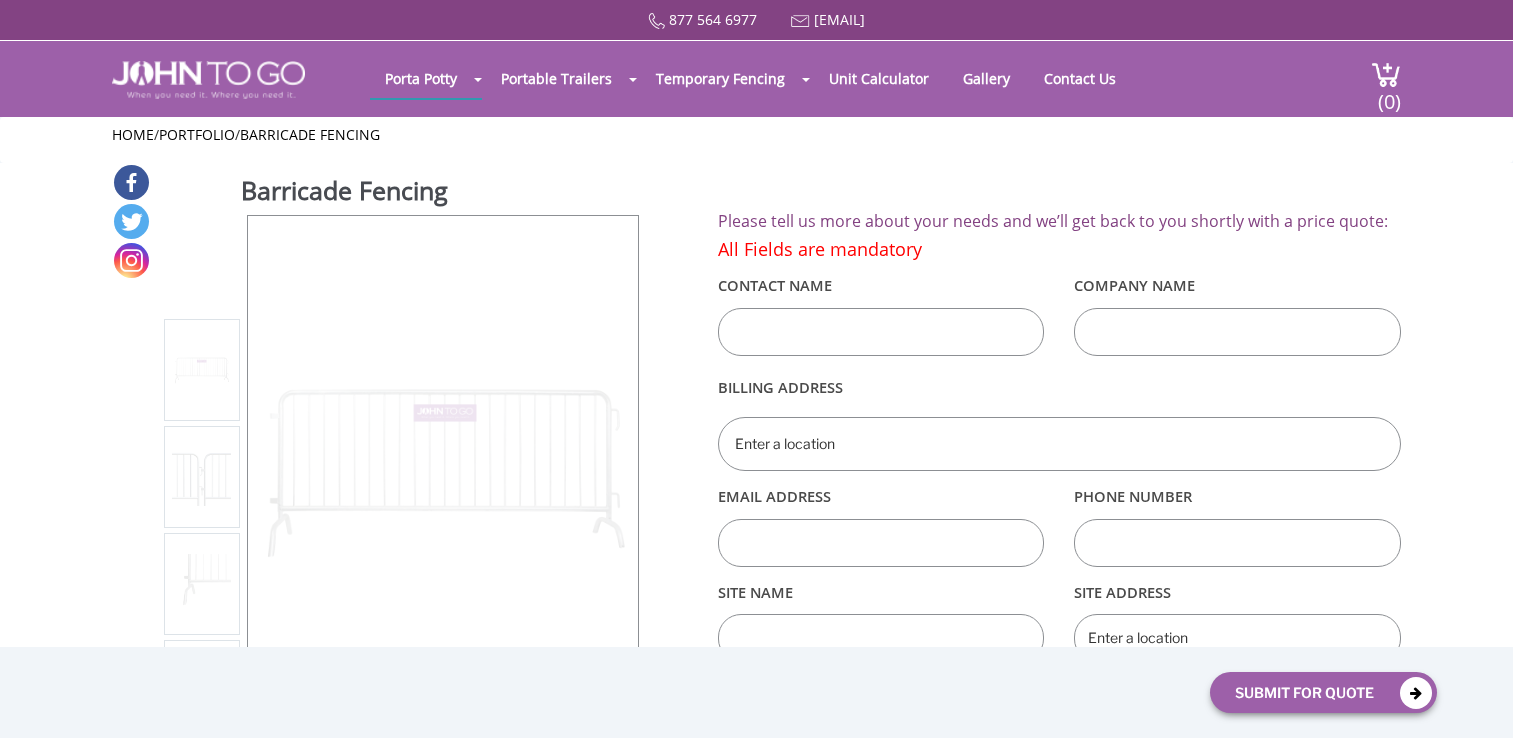 scroll, scrollTop: 0, scrollLeft: 0, axis: both 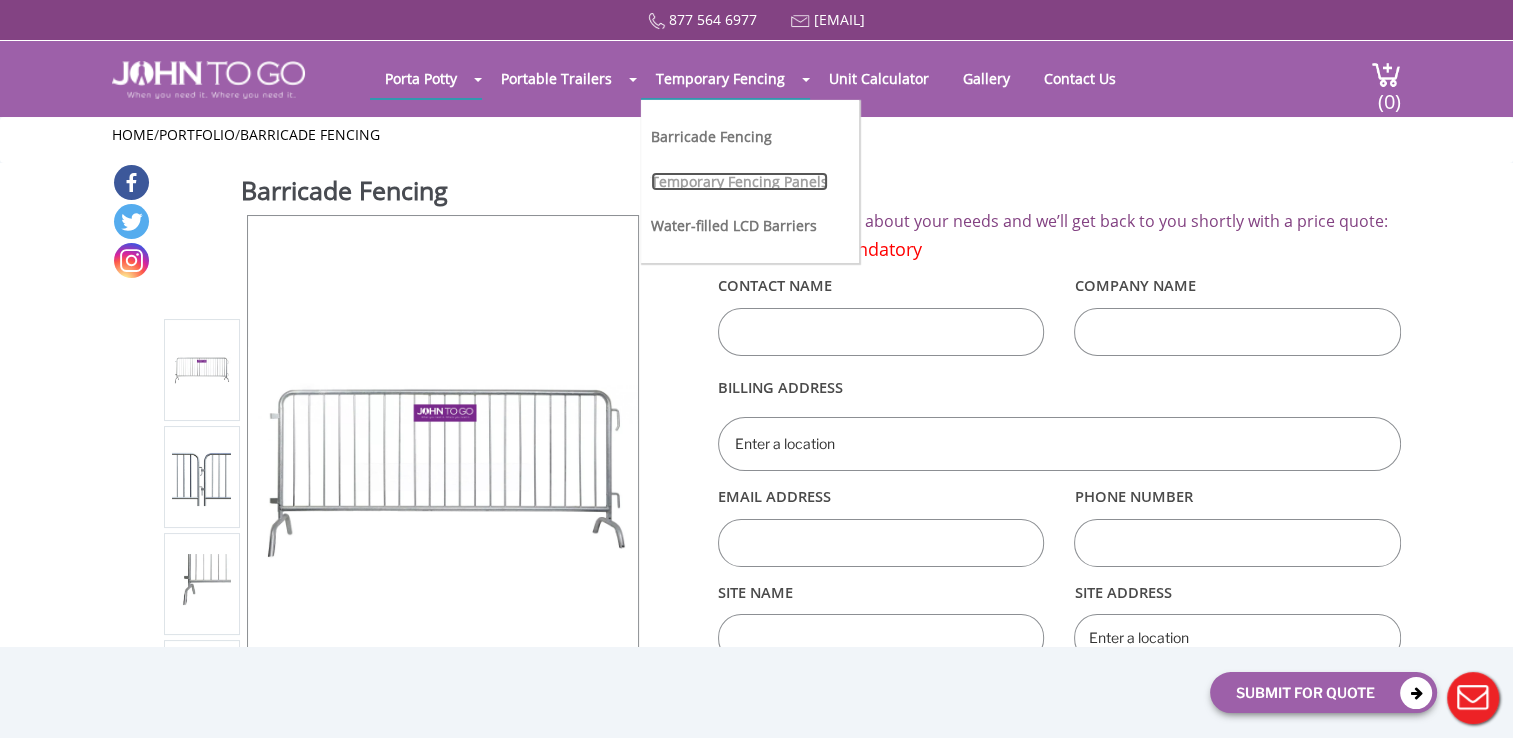 click on "Temporary Fencing Panels" at bounding box center (739, 181) 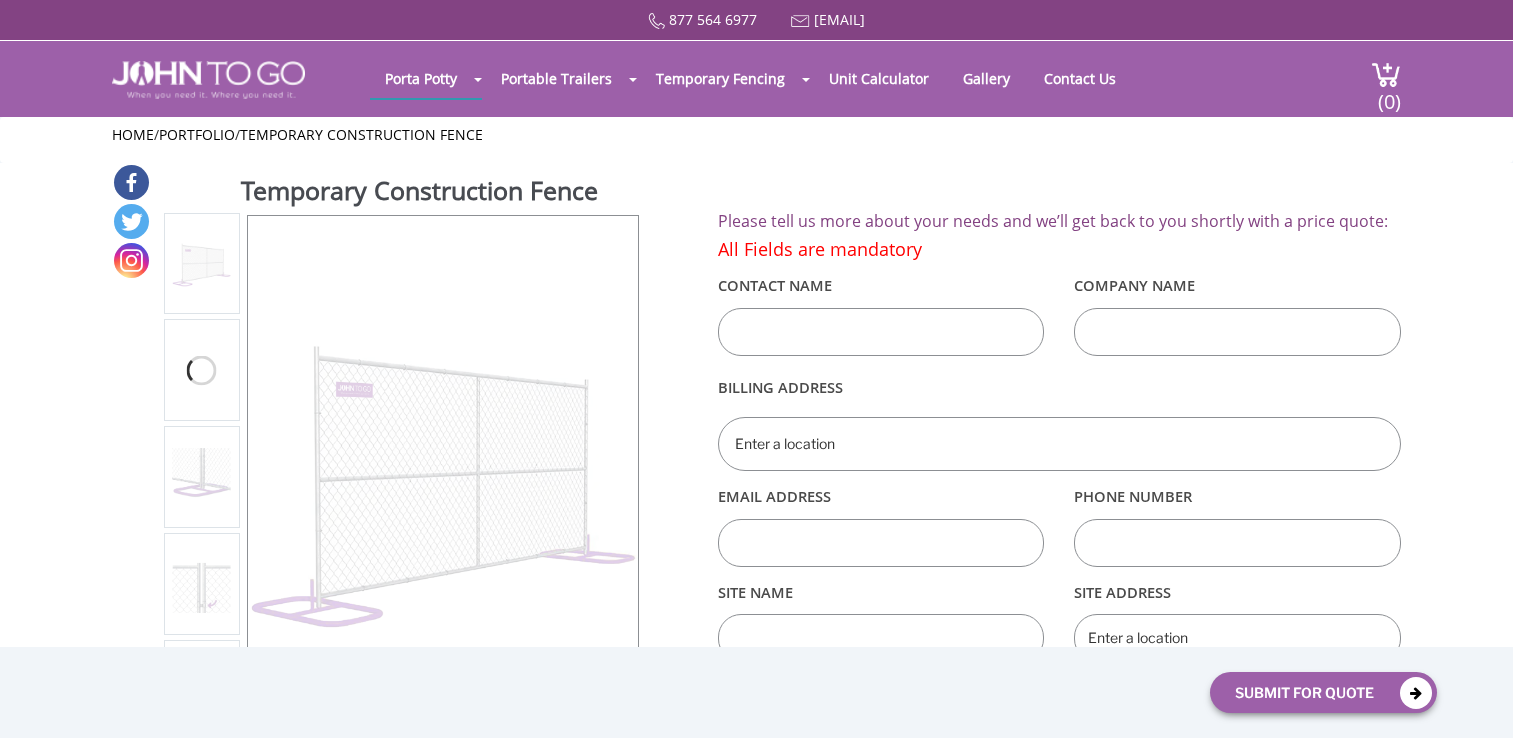 scroll, scrollTop: 0, scrollLeft: 0, axis: both 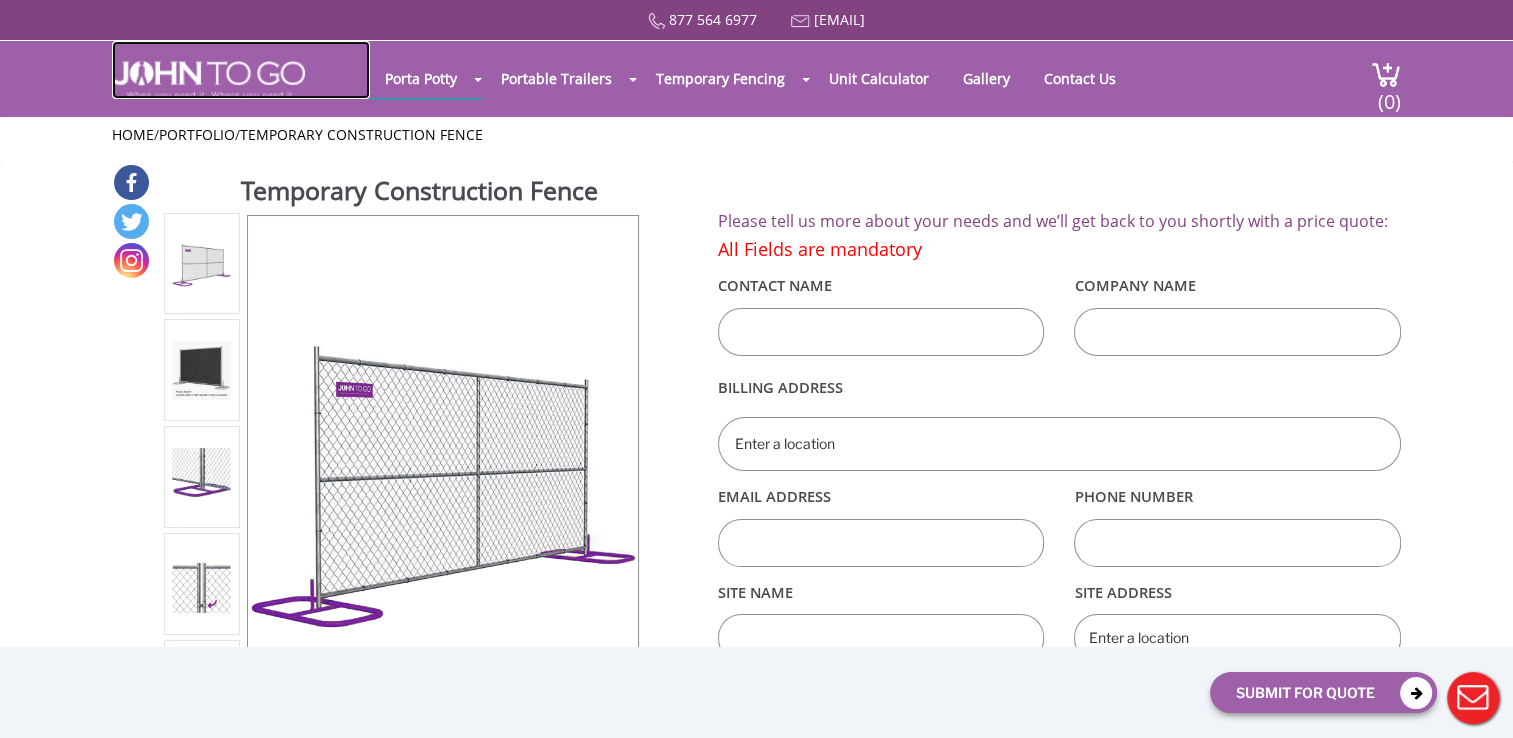 click at bounding box center (208, 80) 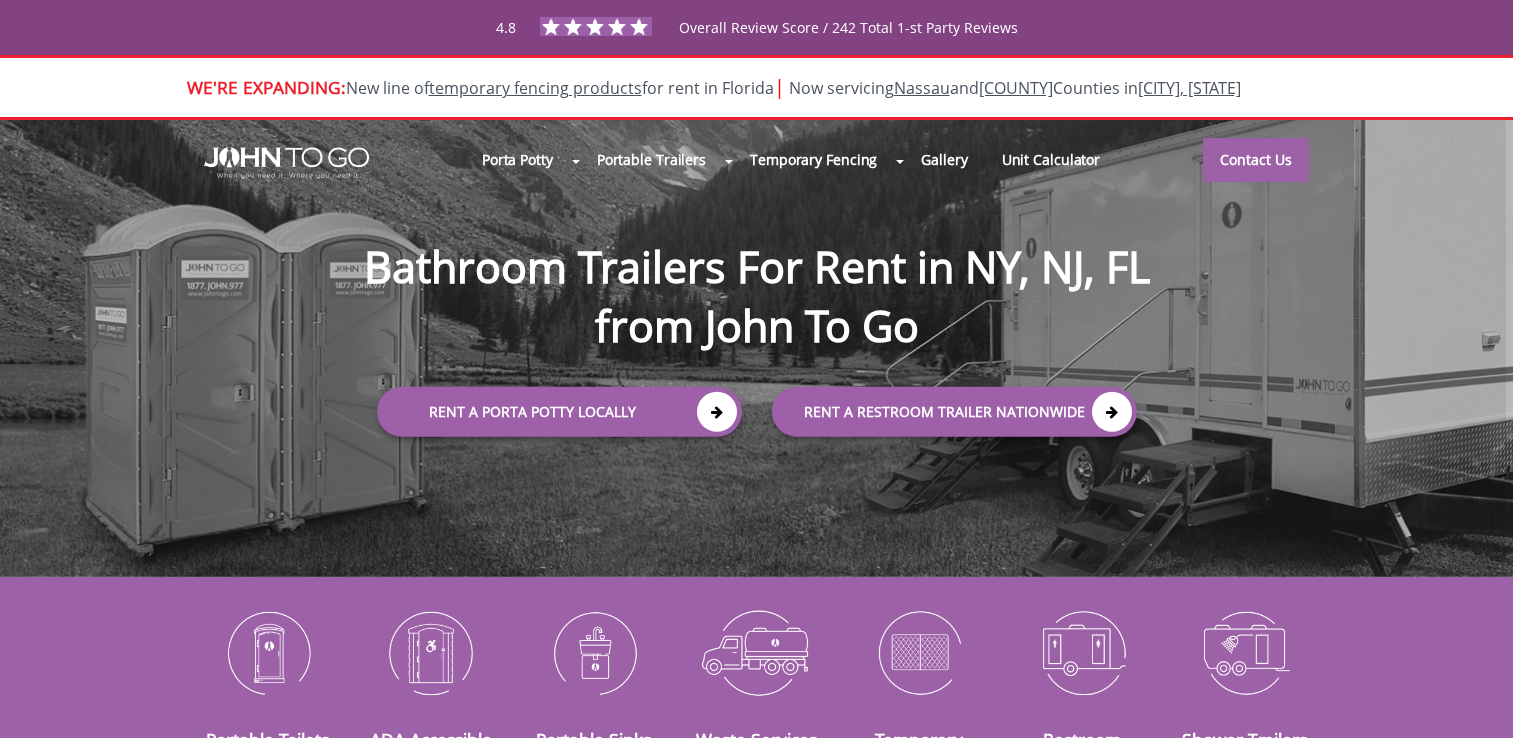 scroll, scrollTop: 0, scrollLeft: 0, axis: both 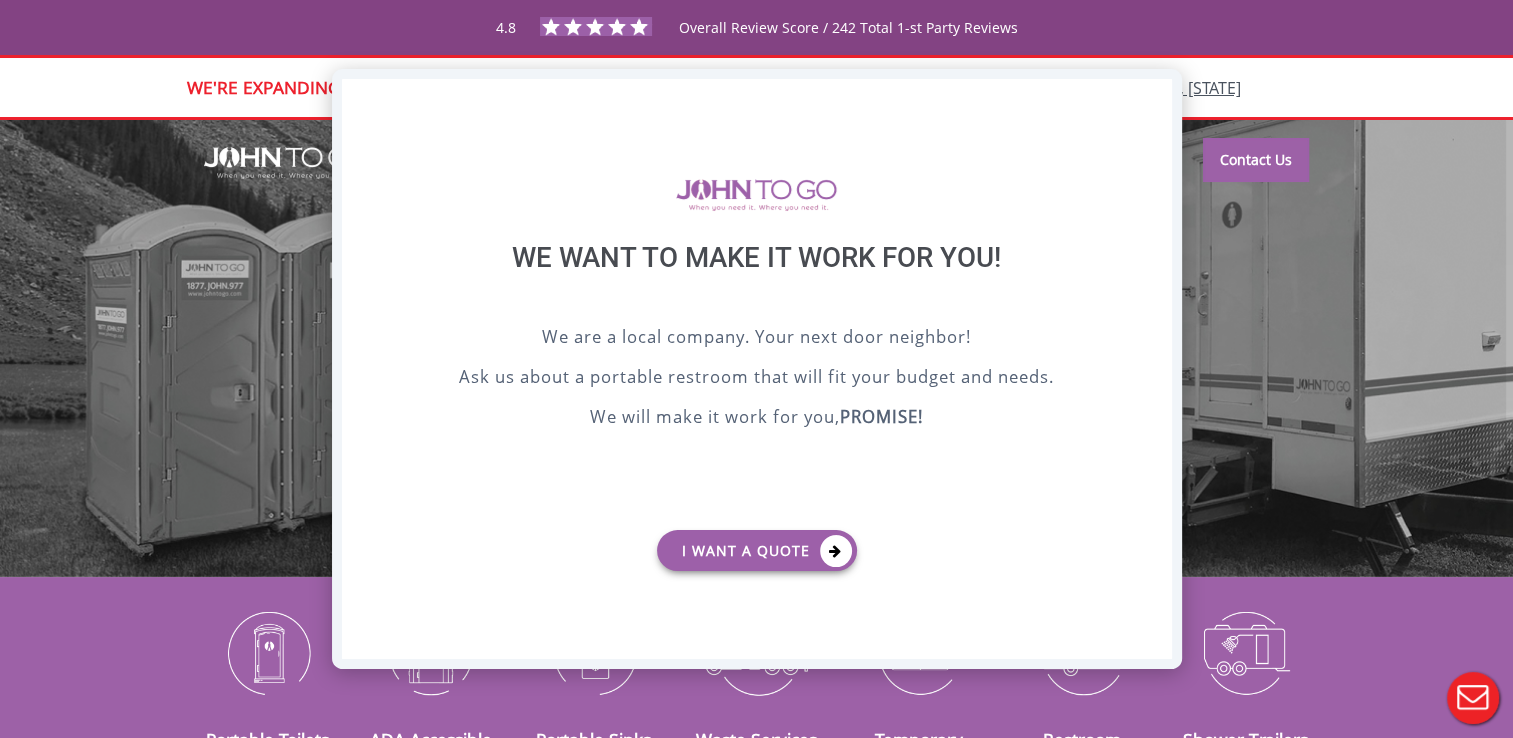 click on "X" at bounding box center (1155, 96) 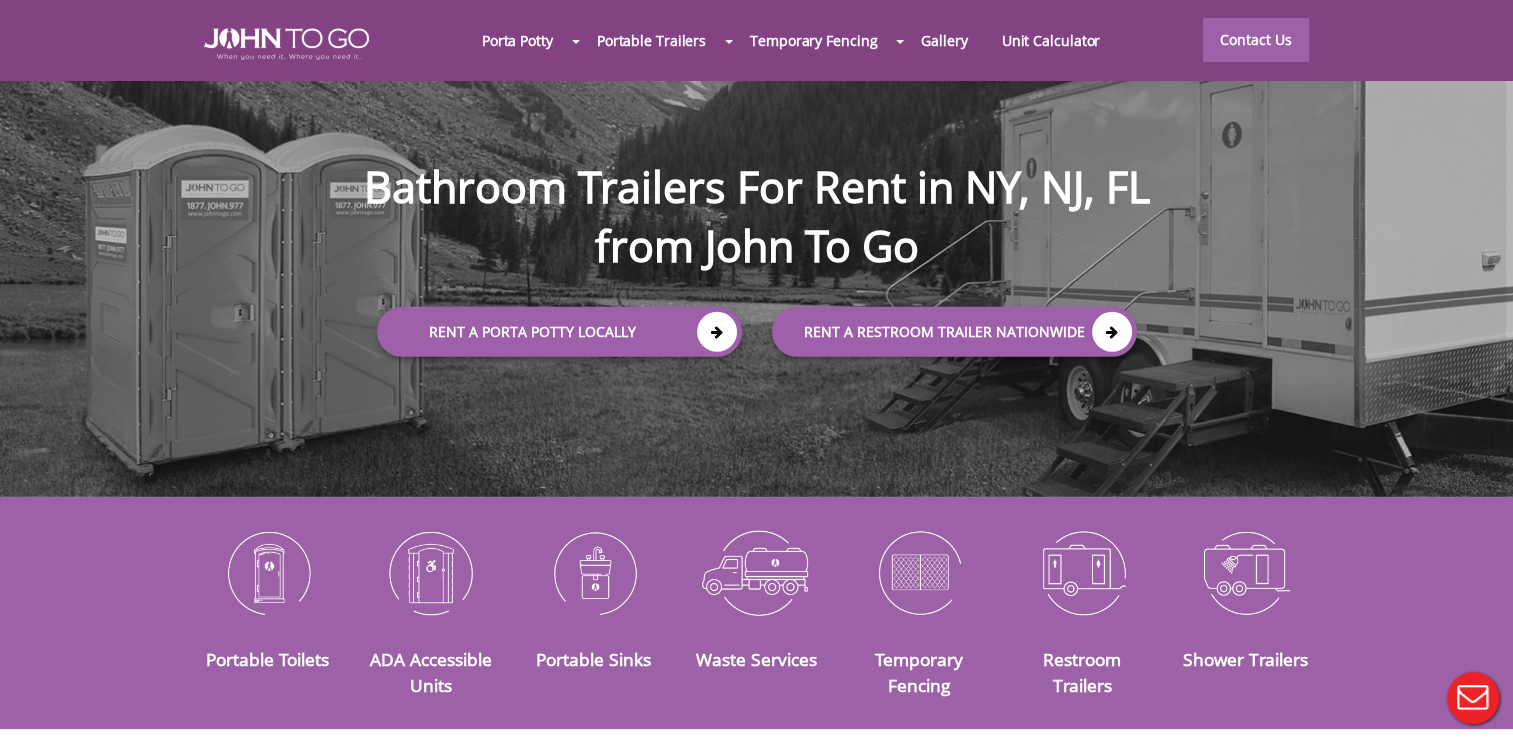 scroll, scrollTop: 120, scrollLeft: 0, axis: vertical 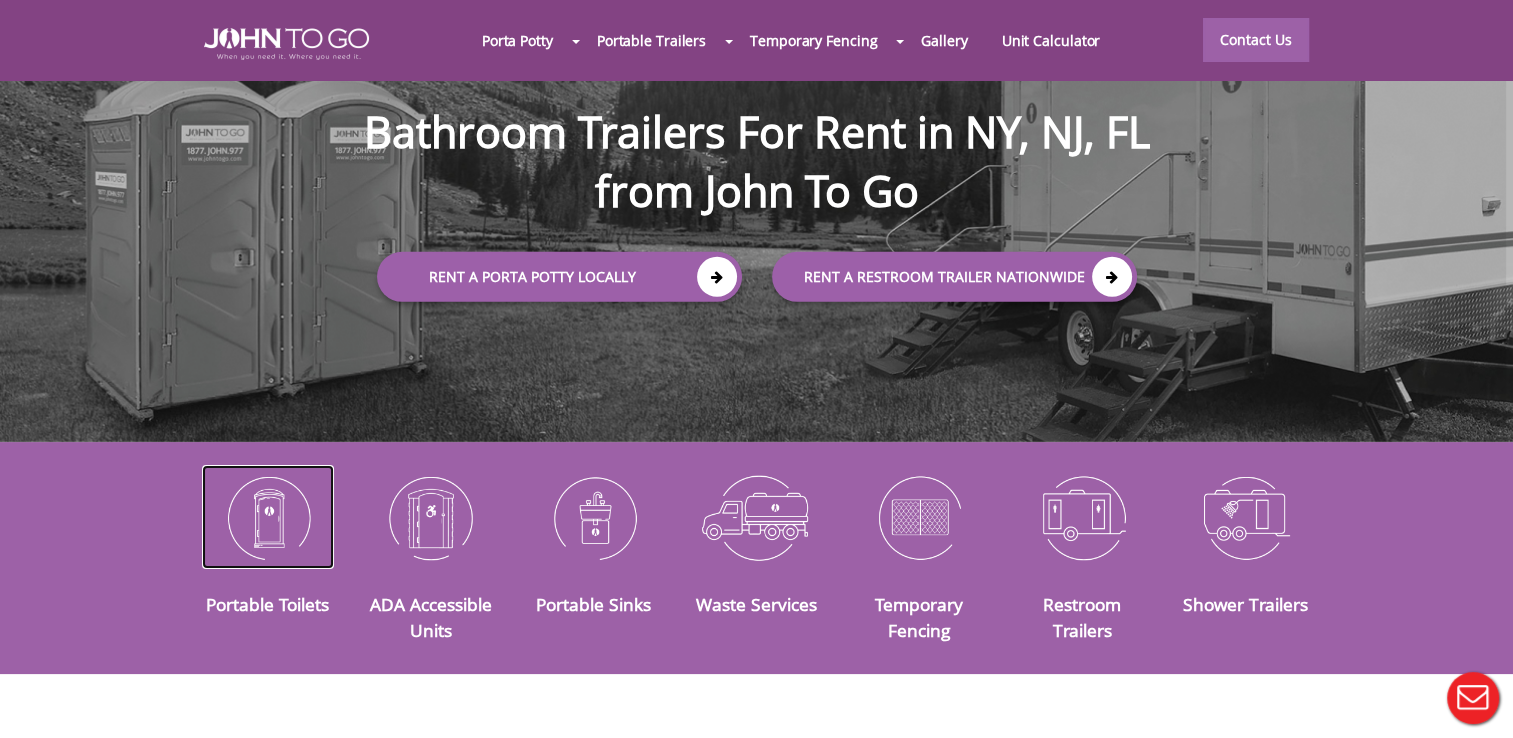 click at bounding box center [268, 517] 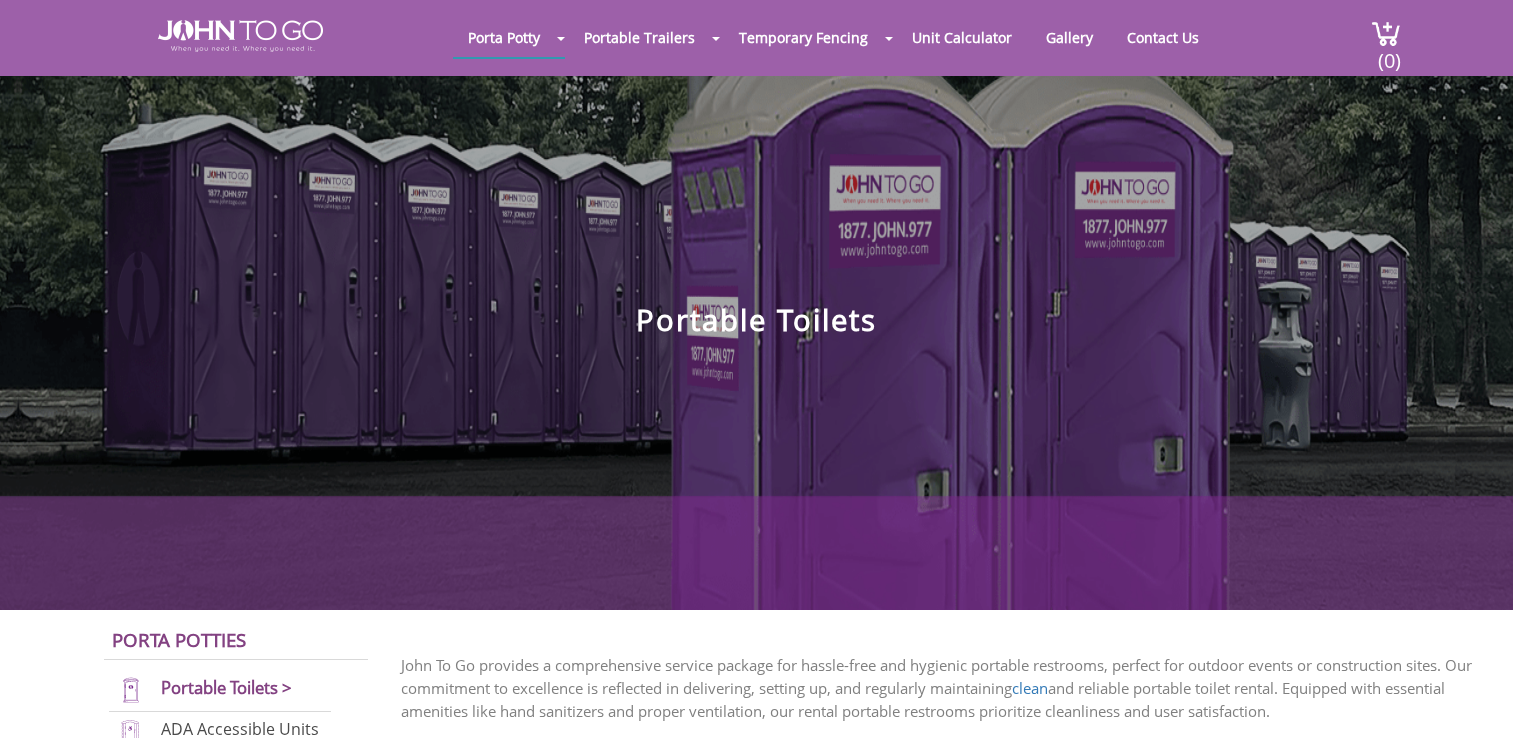 scroll, scrollTop: 0, scrollLeft: 0, axis: both 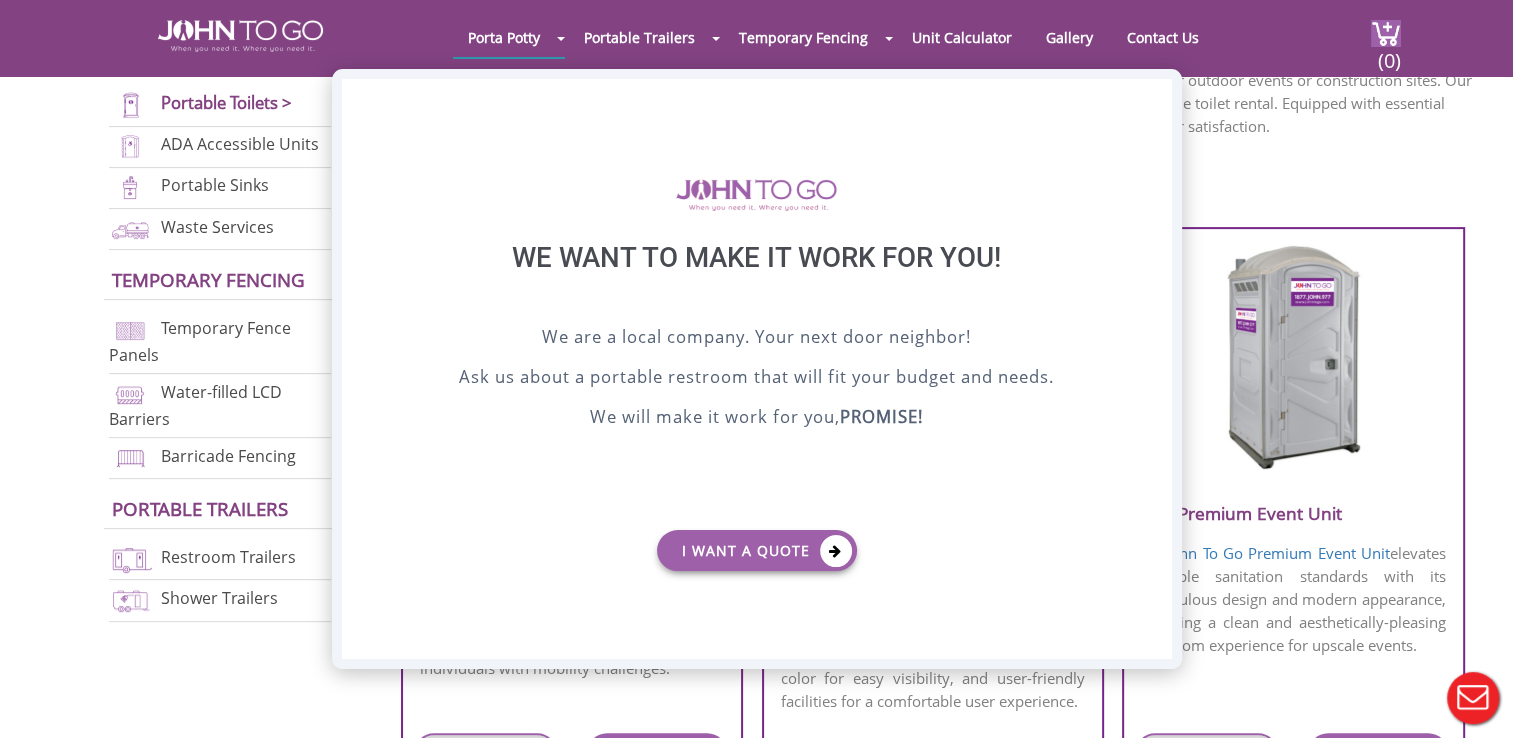 click on "X" at bounding box center (1155, 96) 